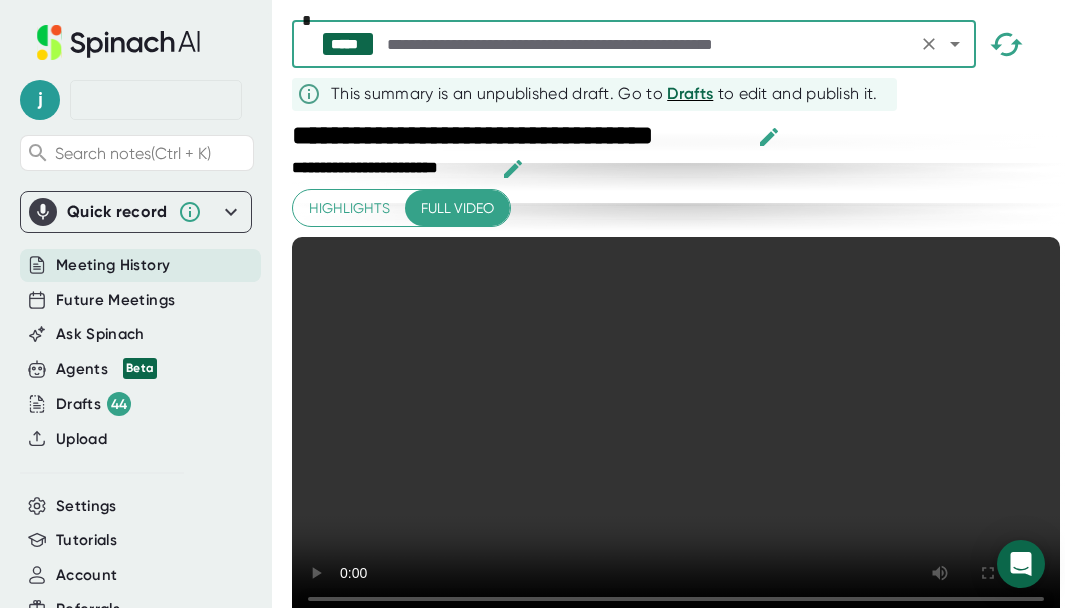 click on "***** *" at bounding box center [634, 44] 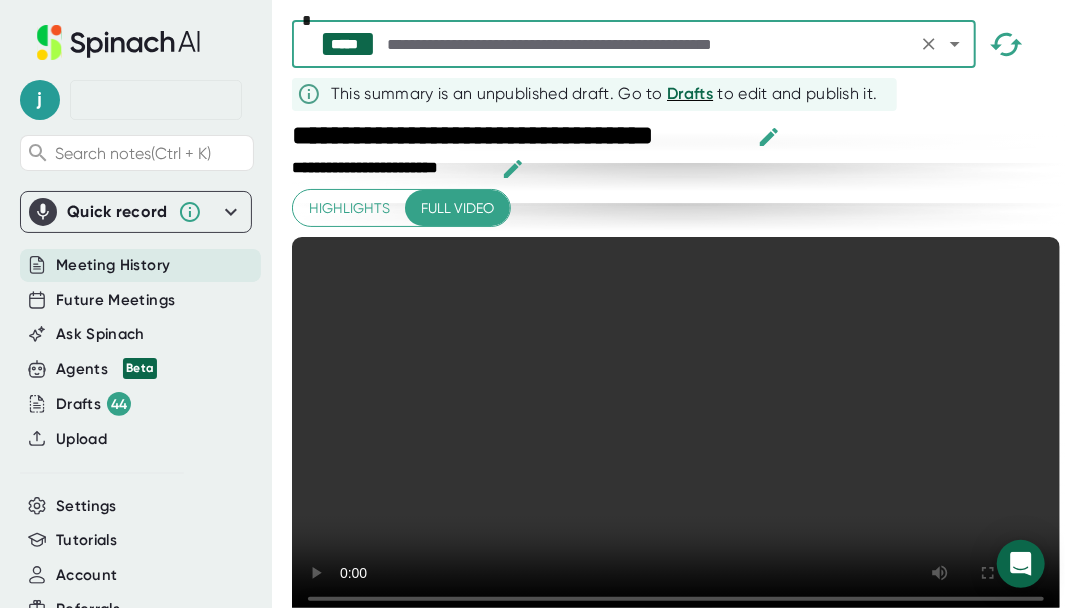 scroll, scrollTop: 0, scrollLeft: 0, axis: both 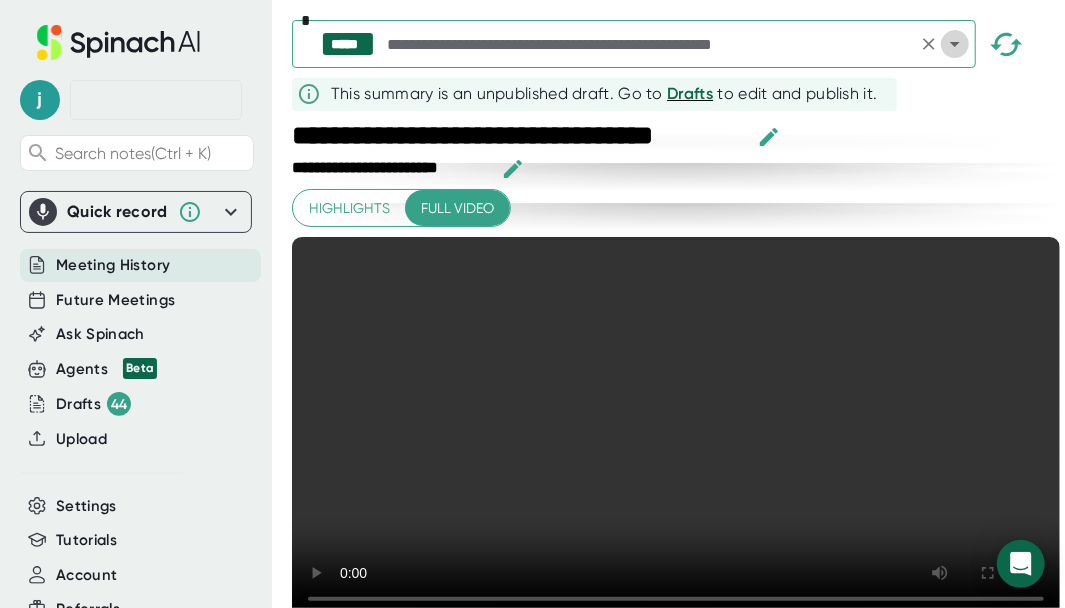 click 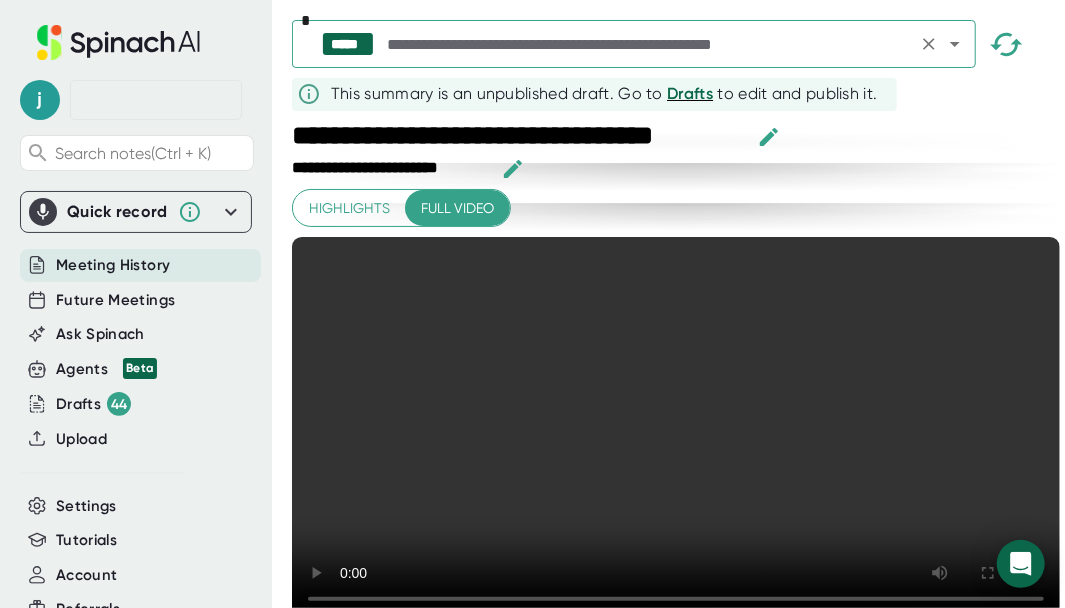 click 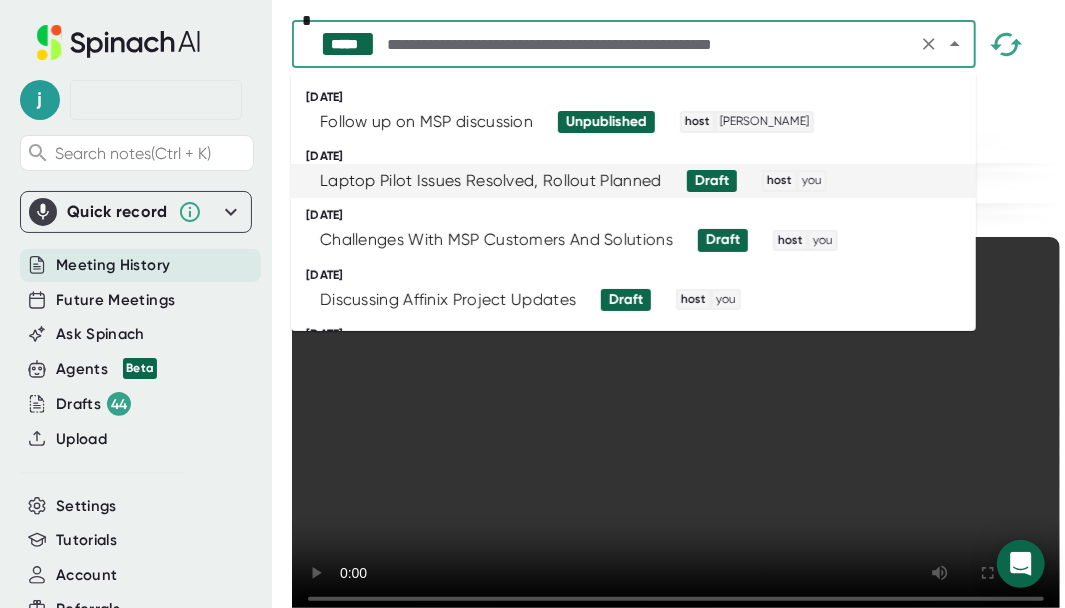 click on "Laptop Pilot Issues Resolved, Rollout Planned" at bounding box center (491, 181) 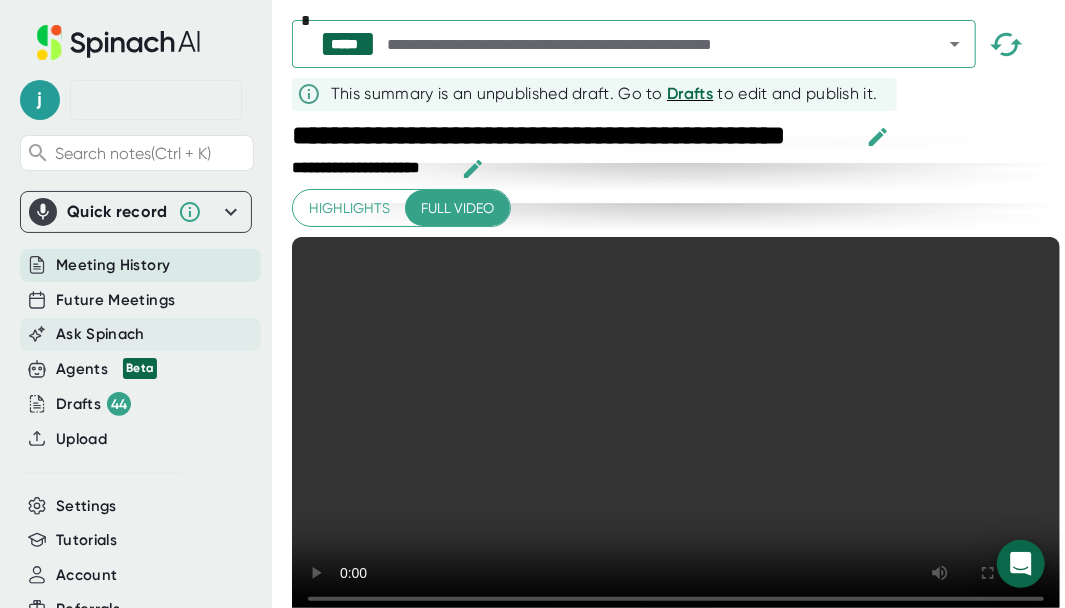 click on "Ask Spinach" at bounding box center (100, 334) 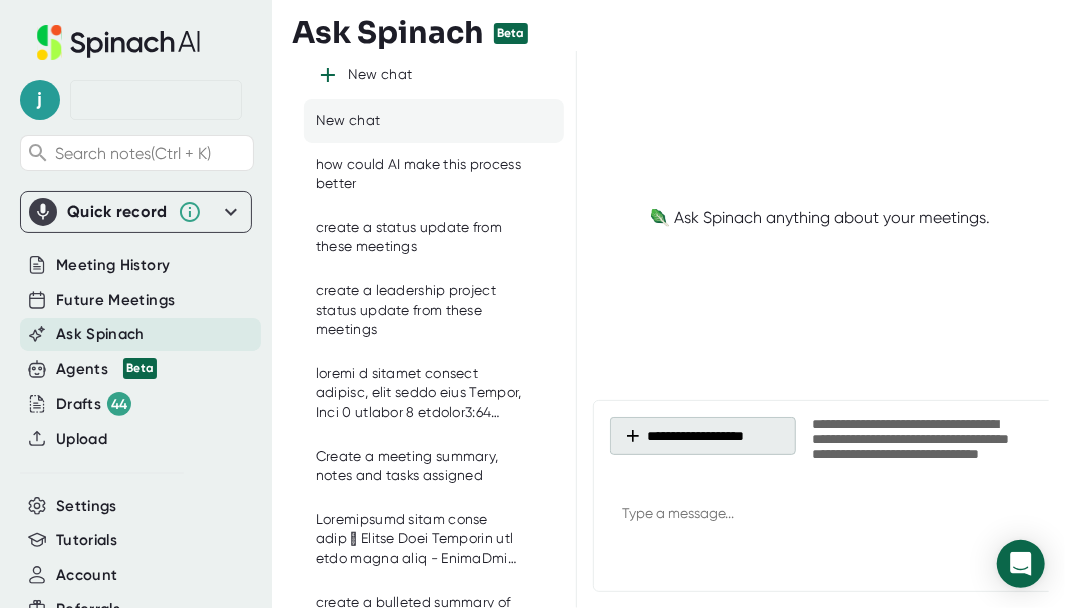 click on "**********" at bounding box center (703, 436) 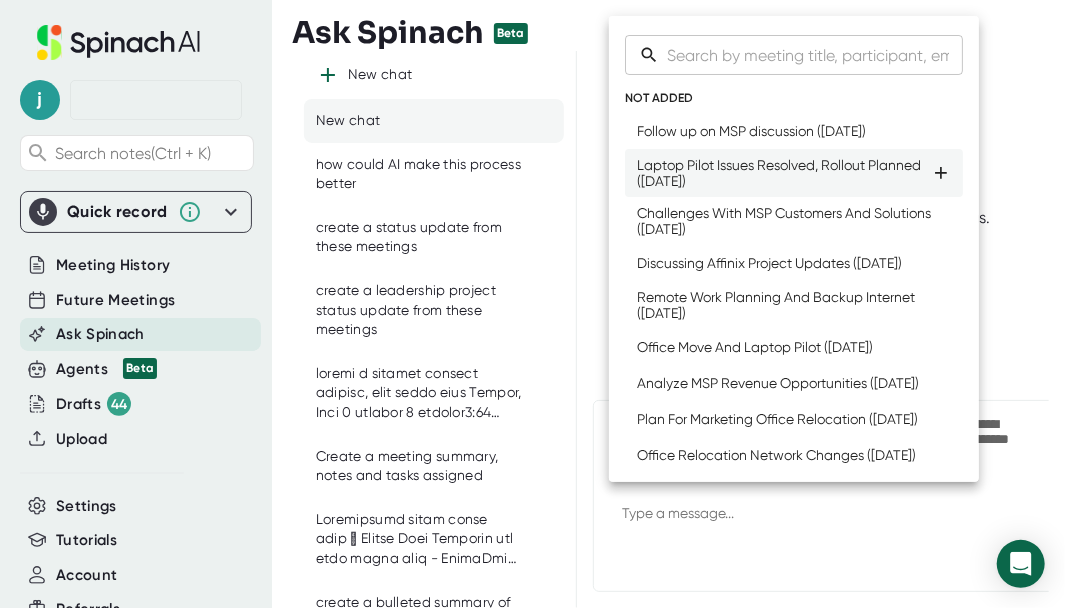 click on "Laptop Pilot Issues Resolved, Rollout Planned ([DATE])" at bounding box center (784, 173) 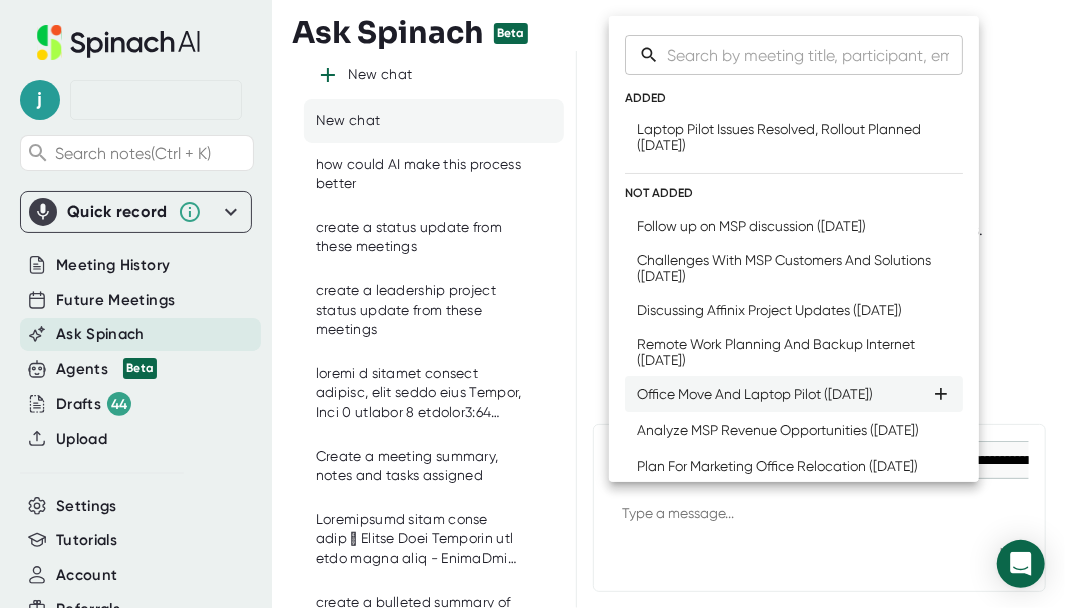 click on "Office Move And Laptop Pilot ([DATE])" at bounding box center (755, 394) 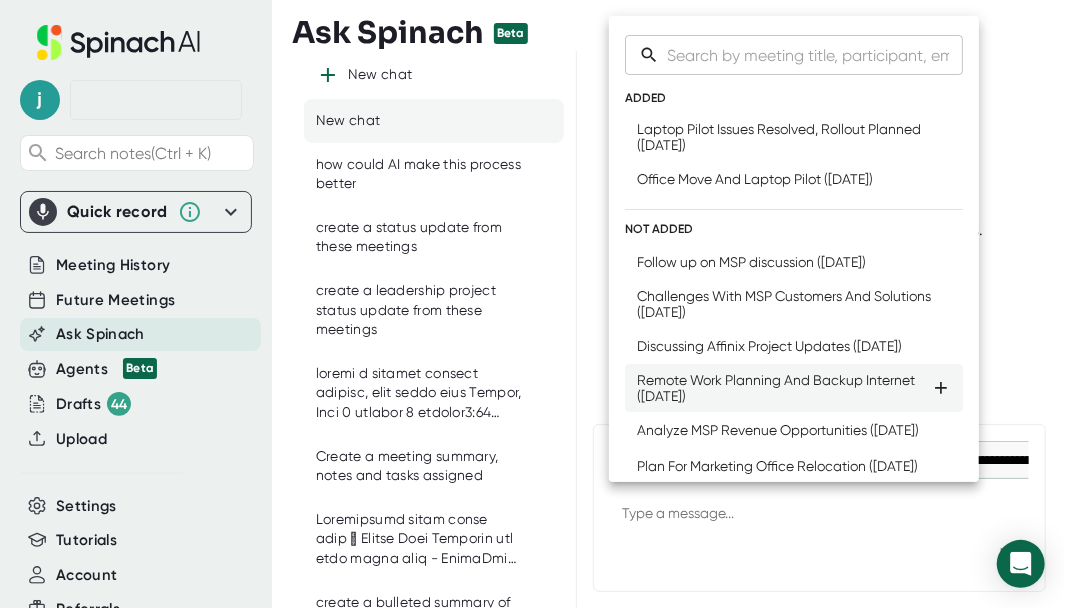 click 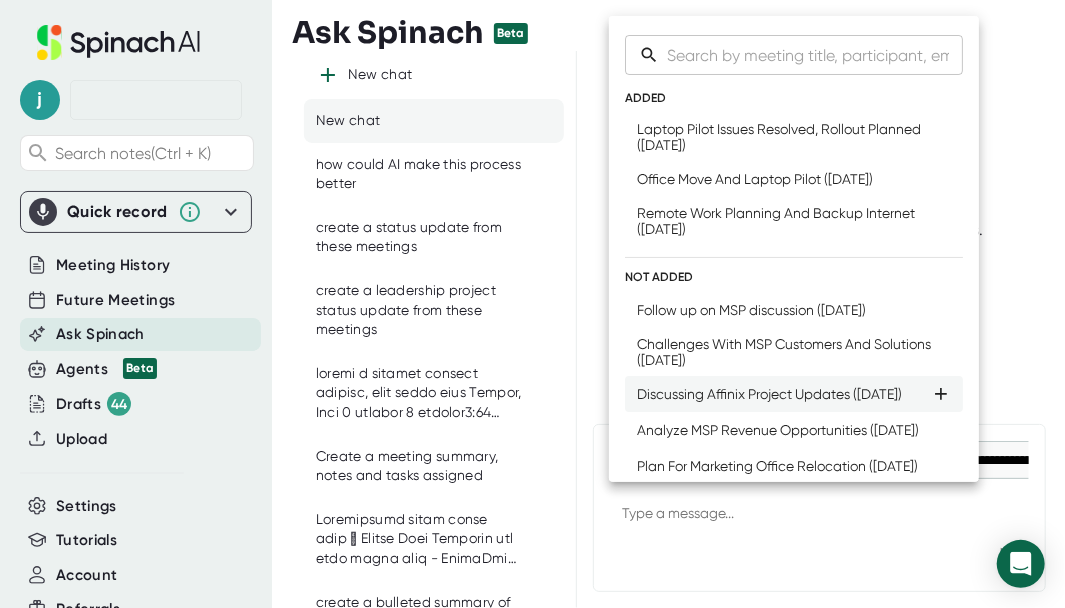 click 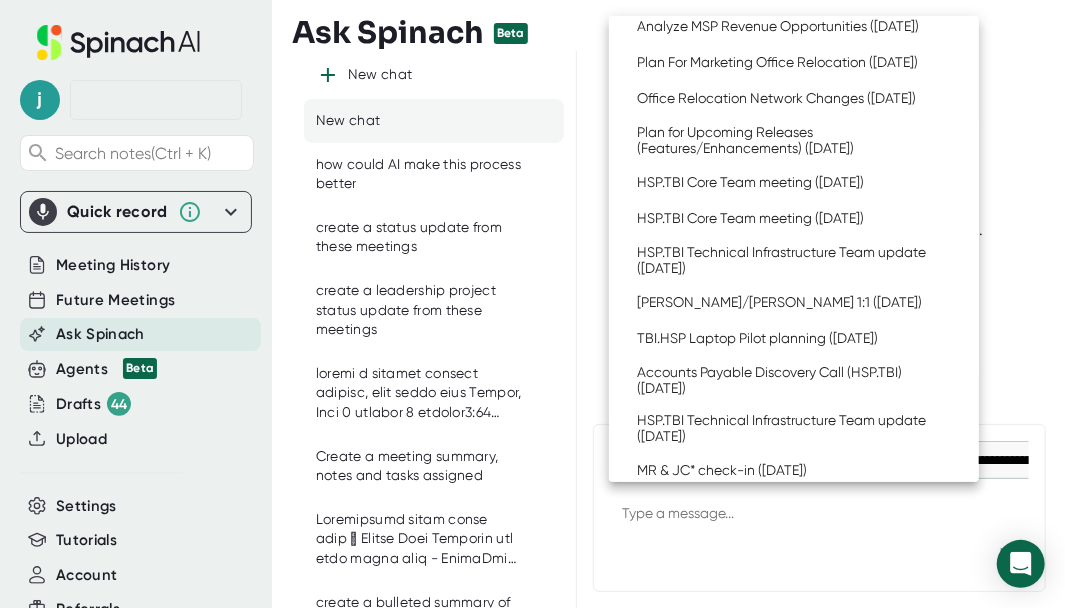 scroll, scrollTop: 400, scrollLeft: 0, axis: vertical 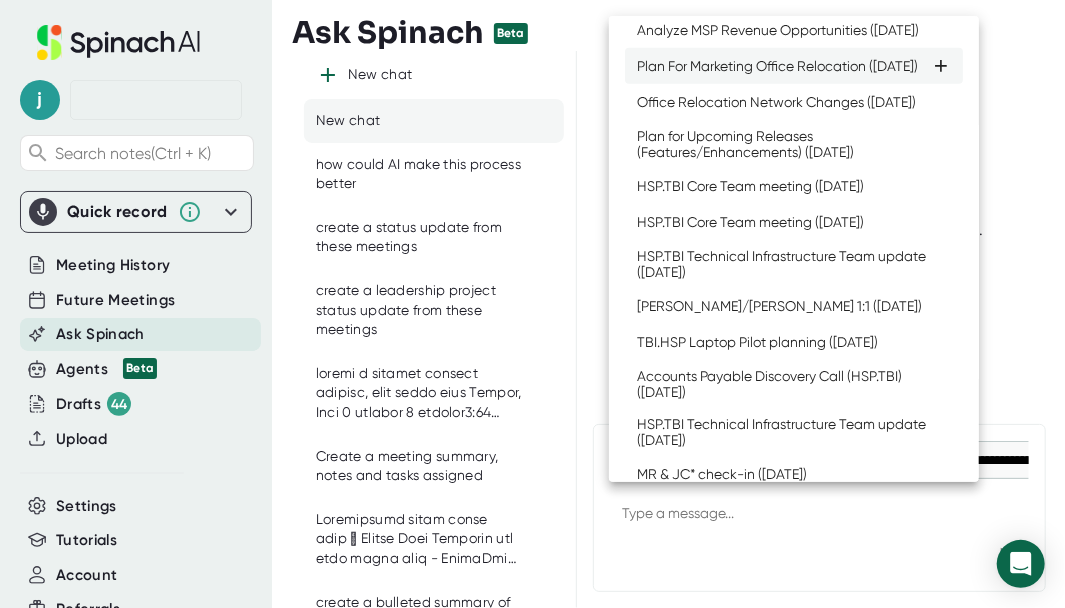 click 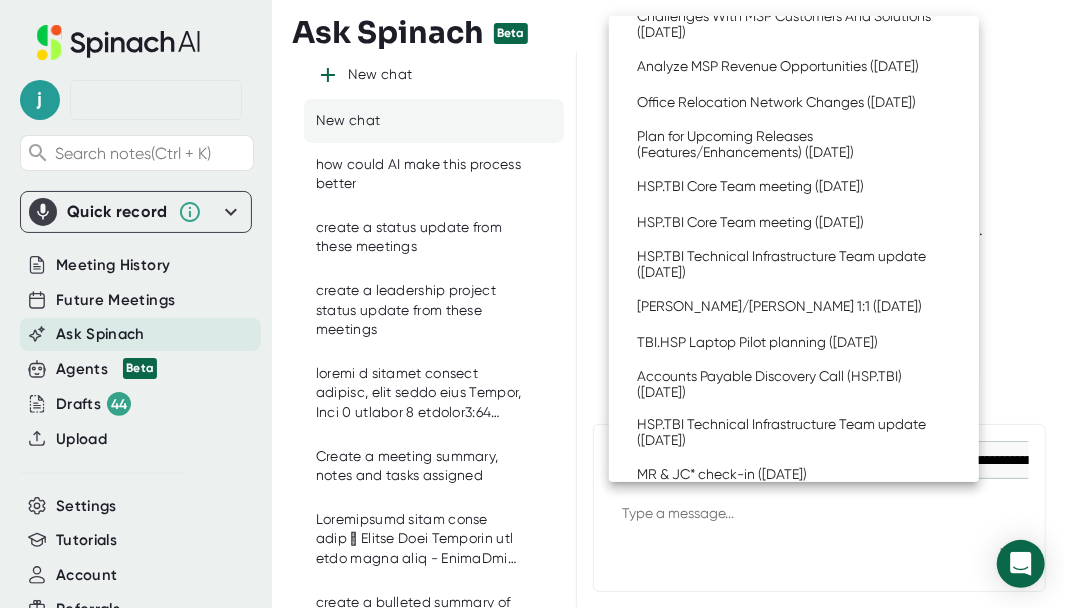 scroll, scrollTop: 448, scrollLeft: 0, axis: vertical 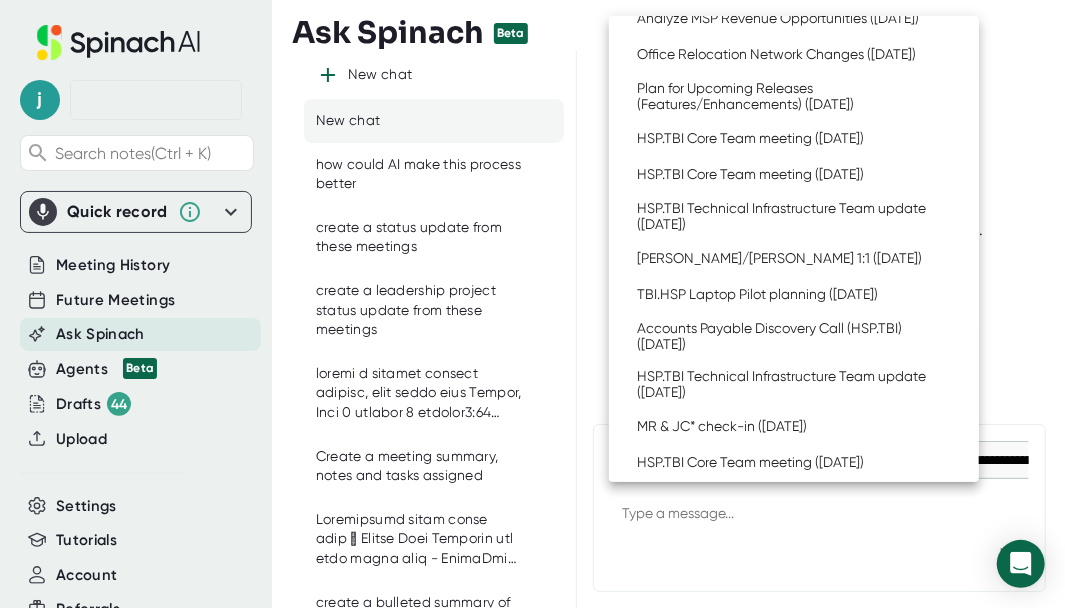 click 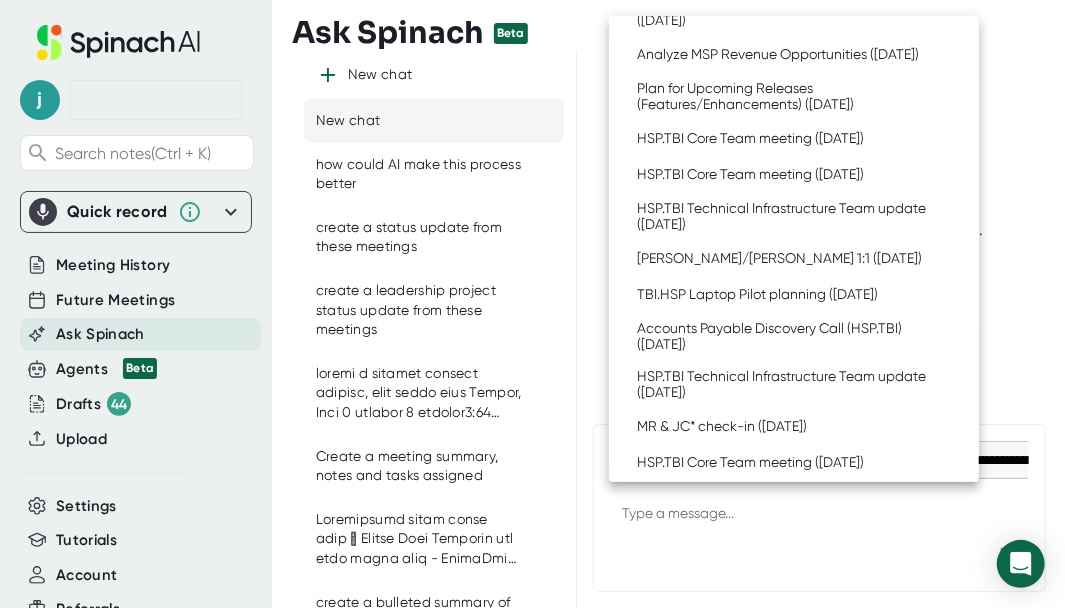 scroll, scrollTop: 496, scrollLeft: 0, axis: vertical 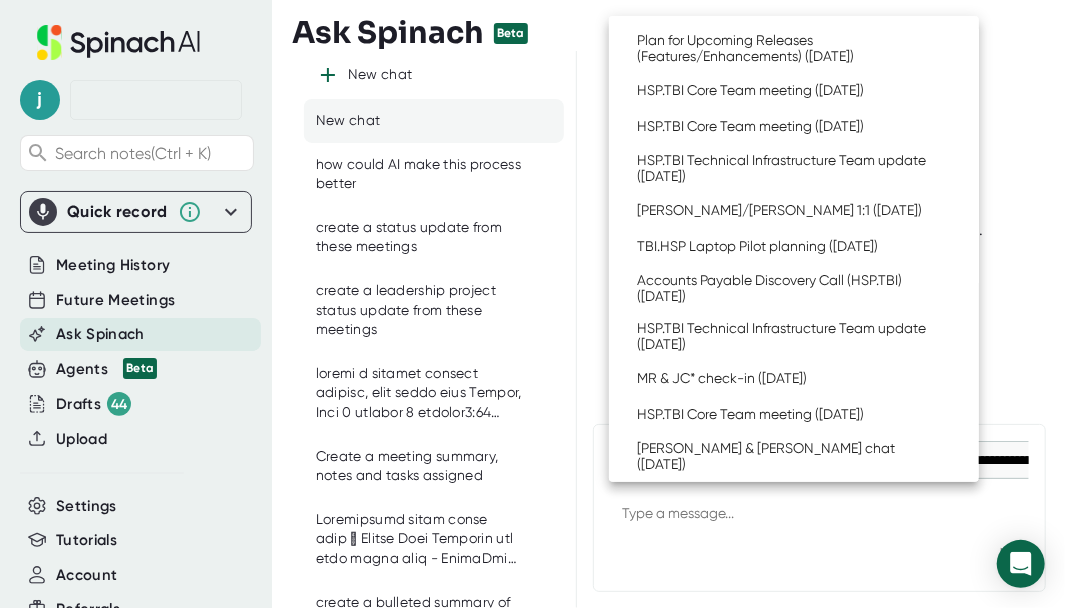 click at bounding box center (532, 304) 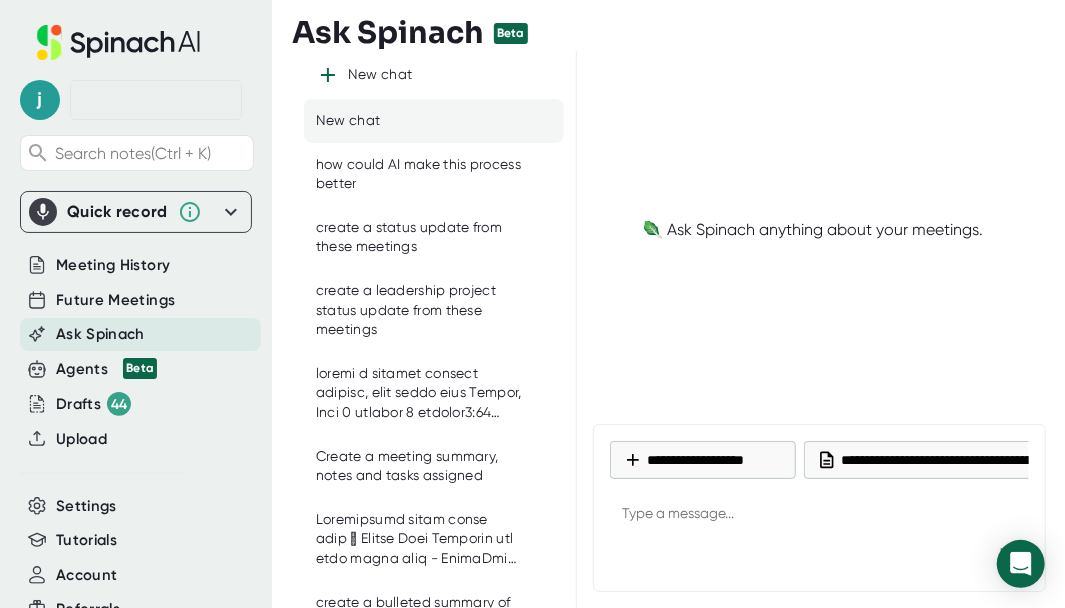 type on "x" 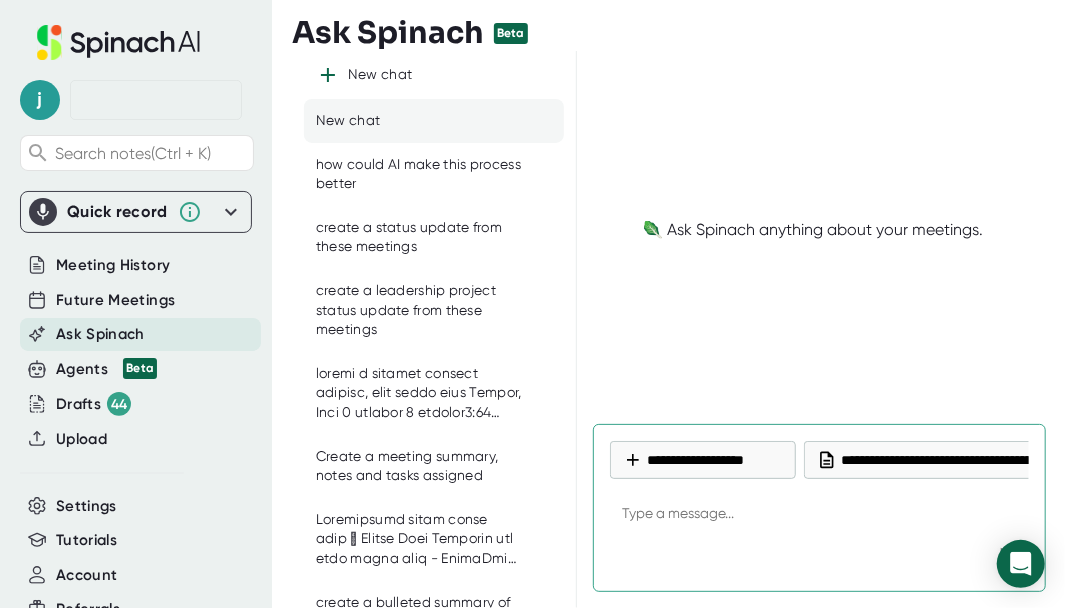 type on "C" 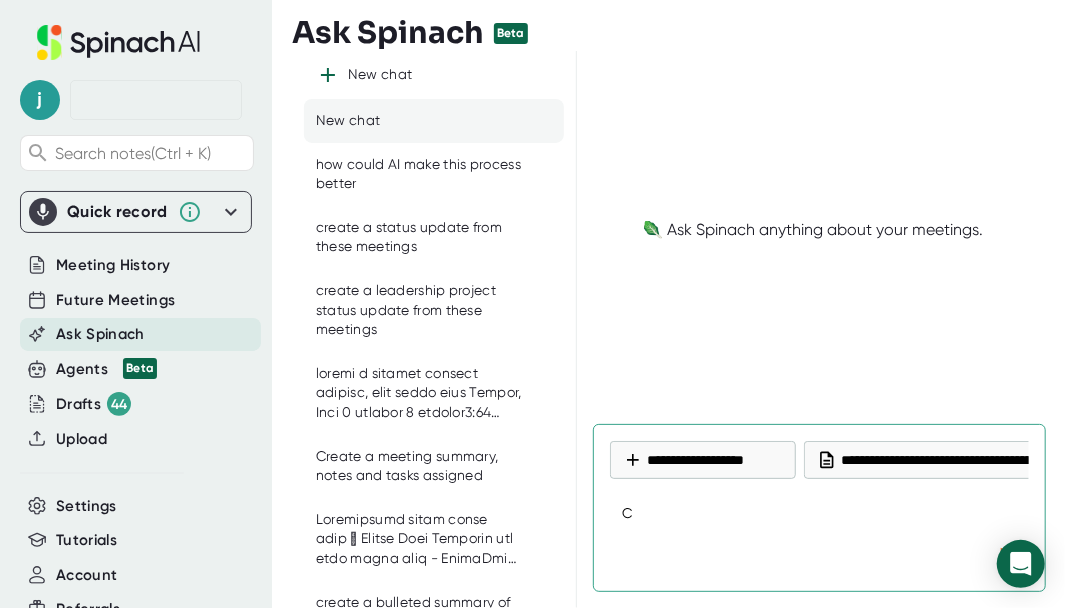 type on "Cr" 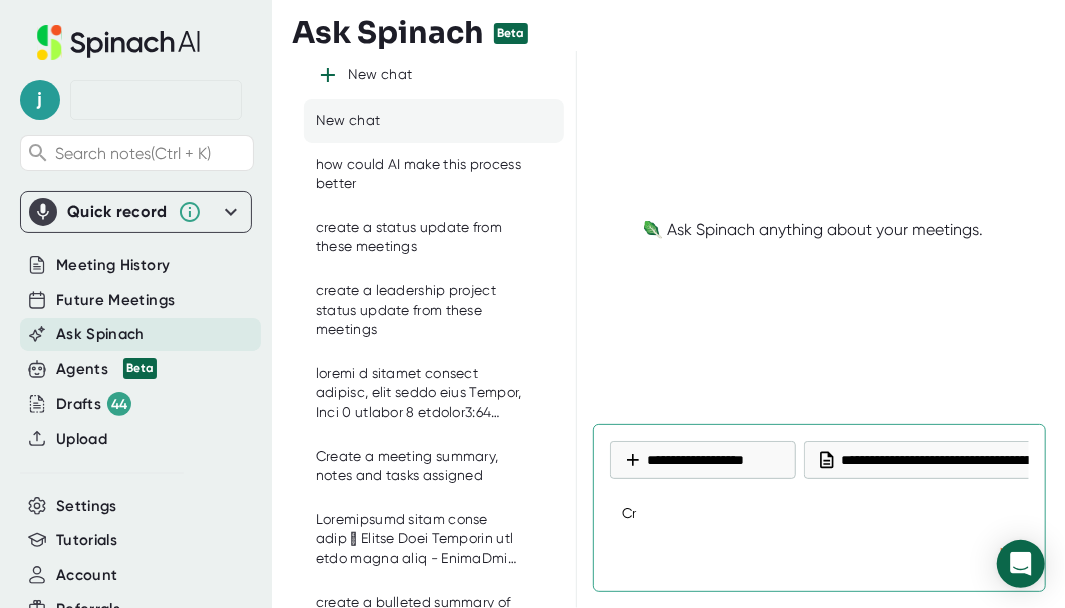 type on "Cre" 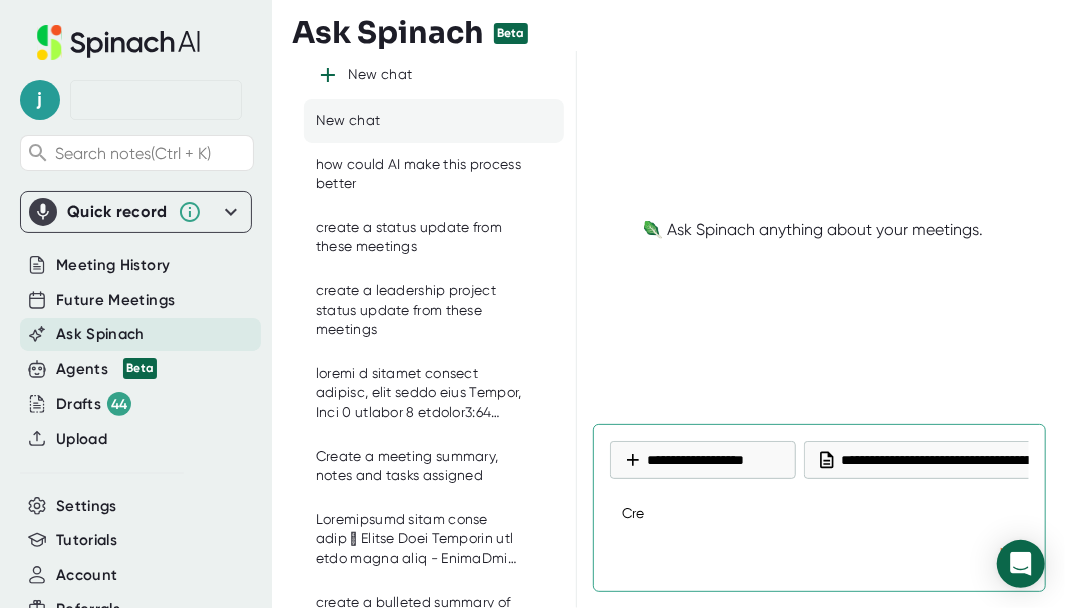 type on "Crea" 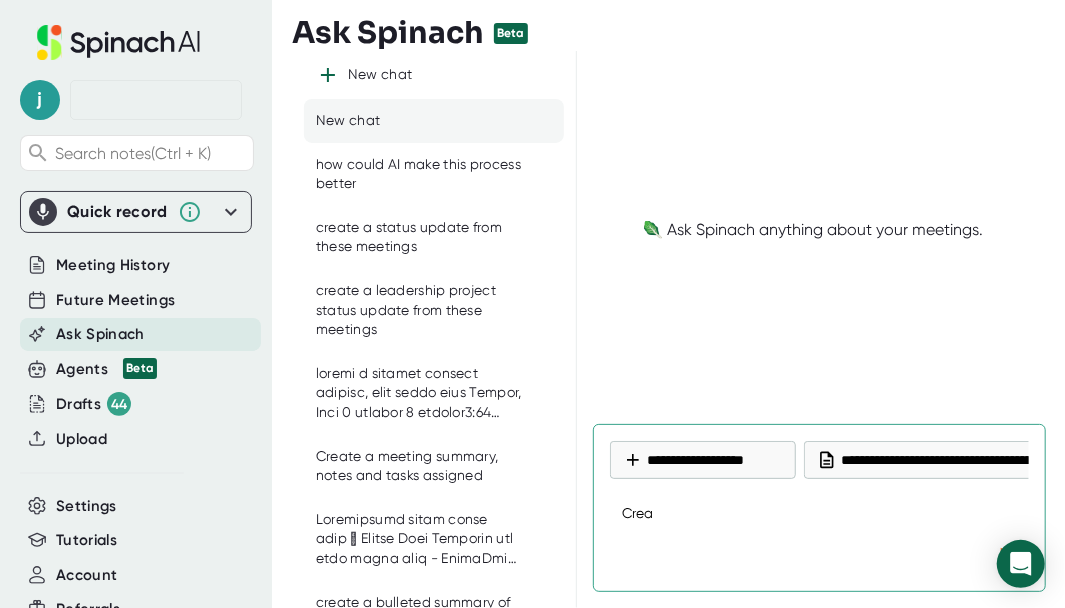 type on "Creat" 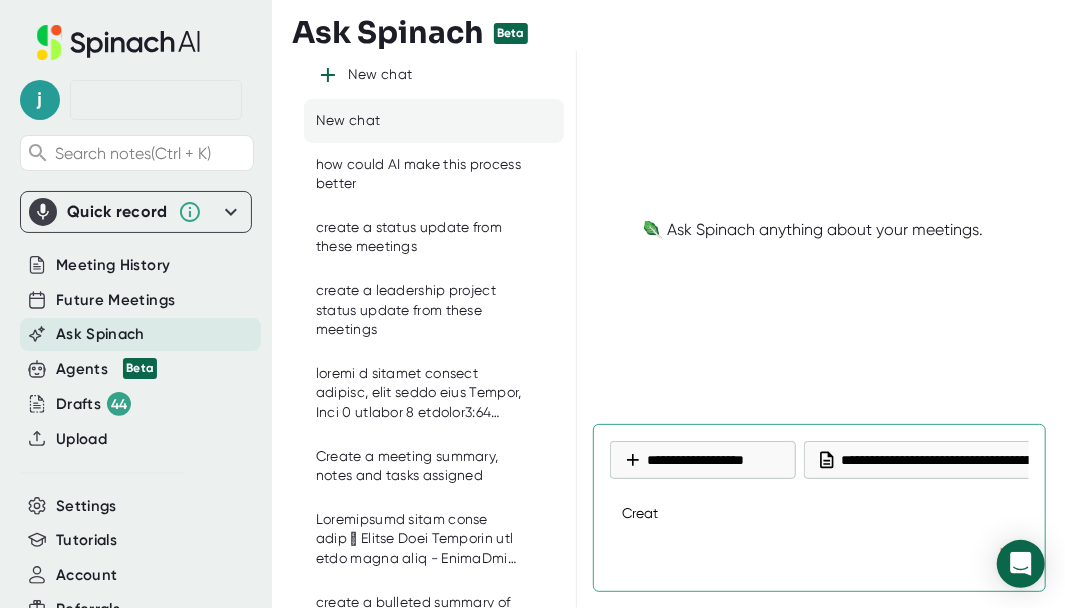 type on "Create" 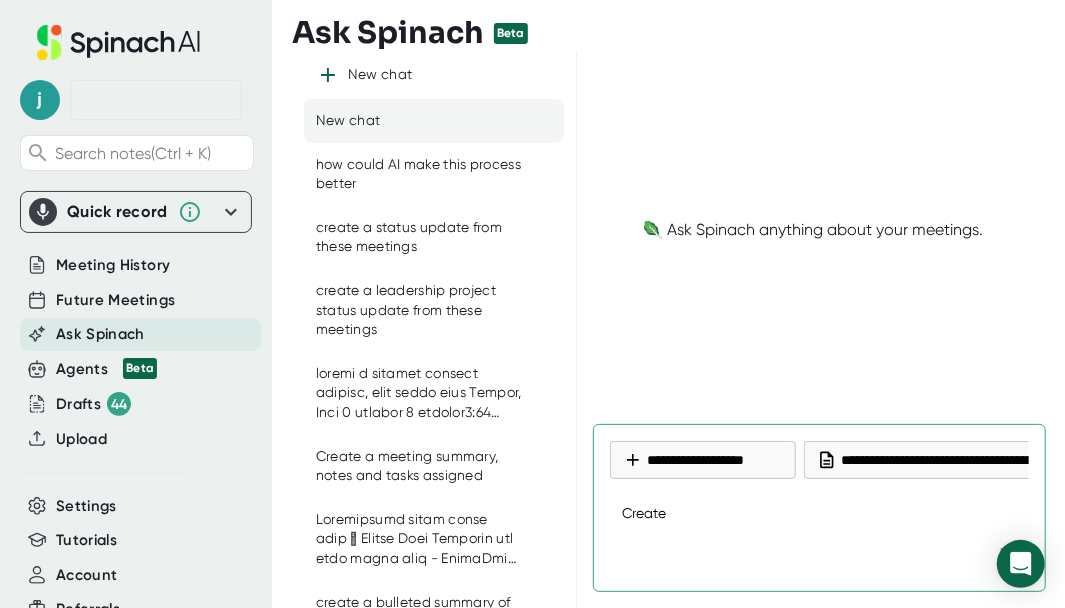 type on "Create" 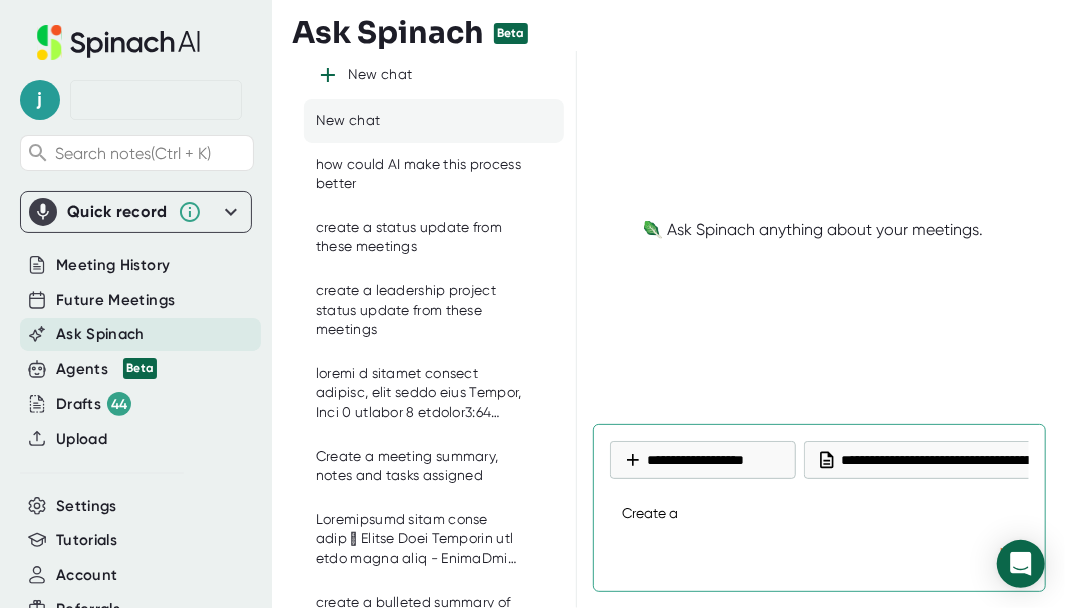 type on "Create a" 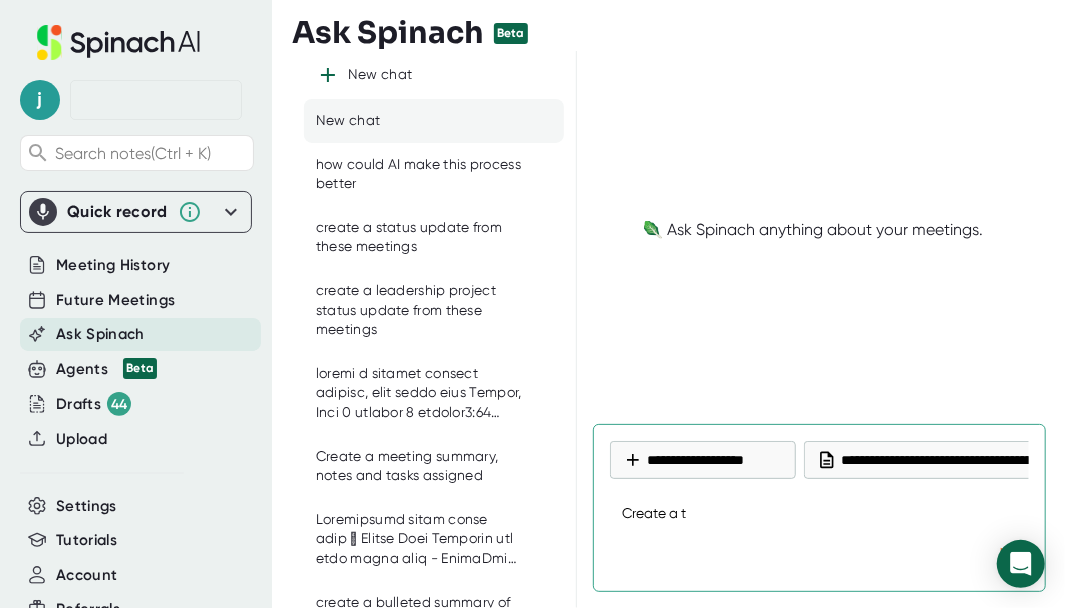 type on "Create a ta" 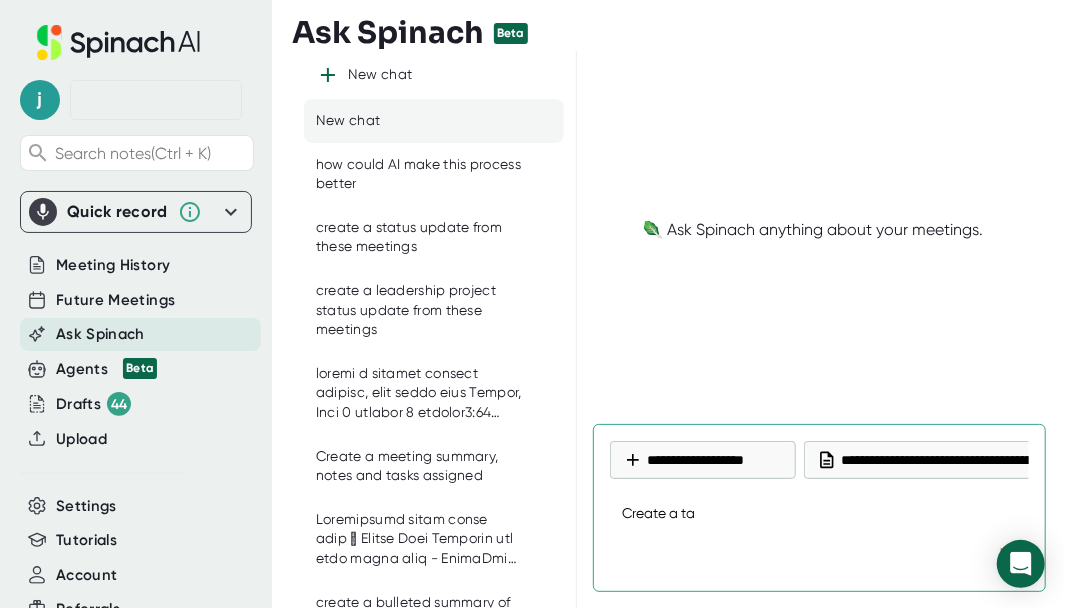 type on "x" 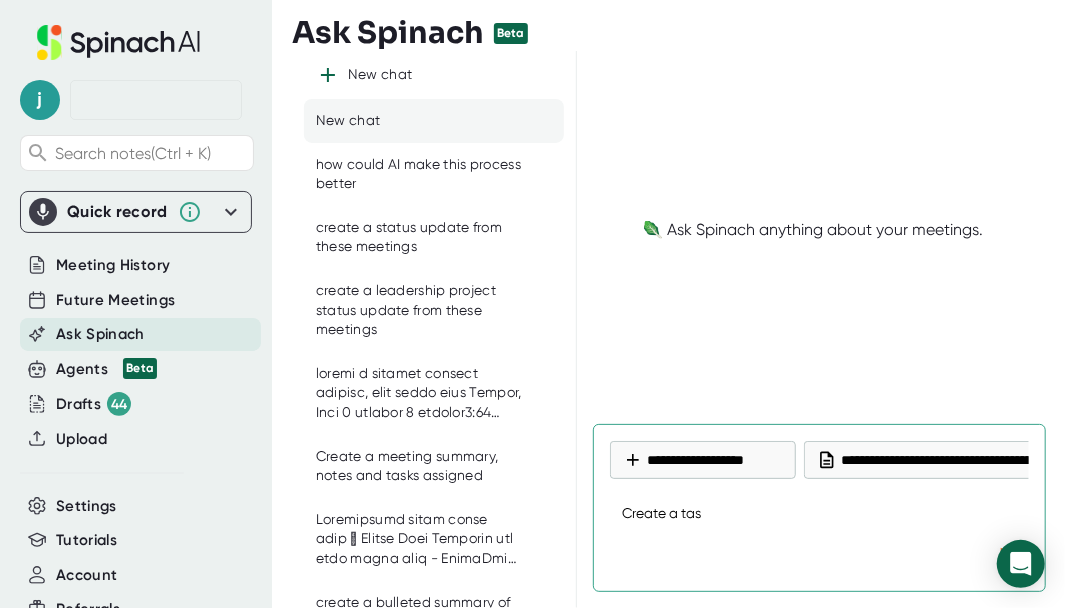 type on "Create a task" 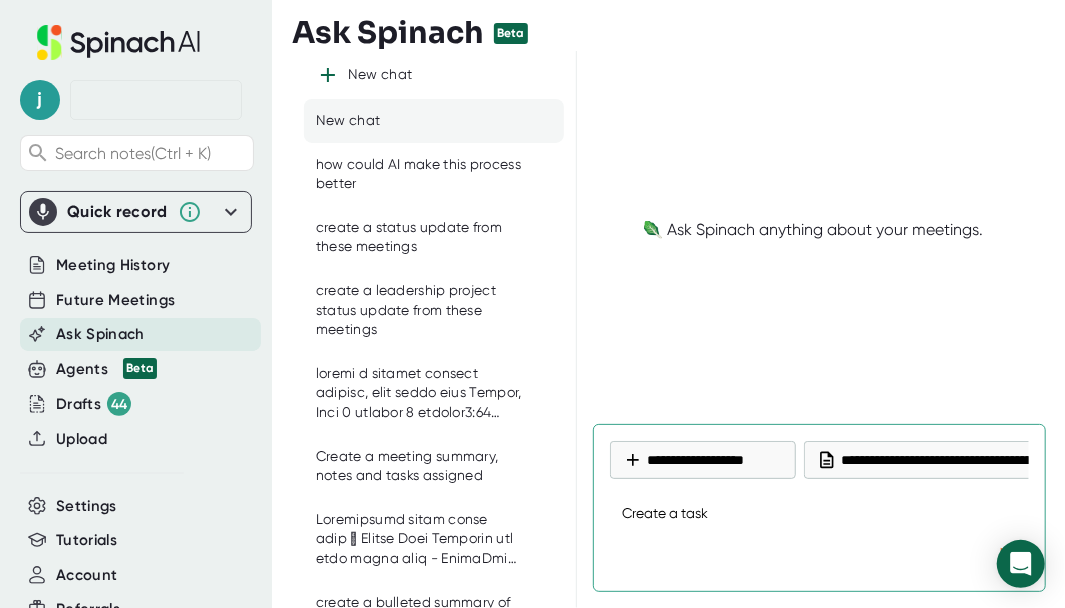 type on "Create a task" 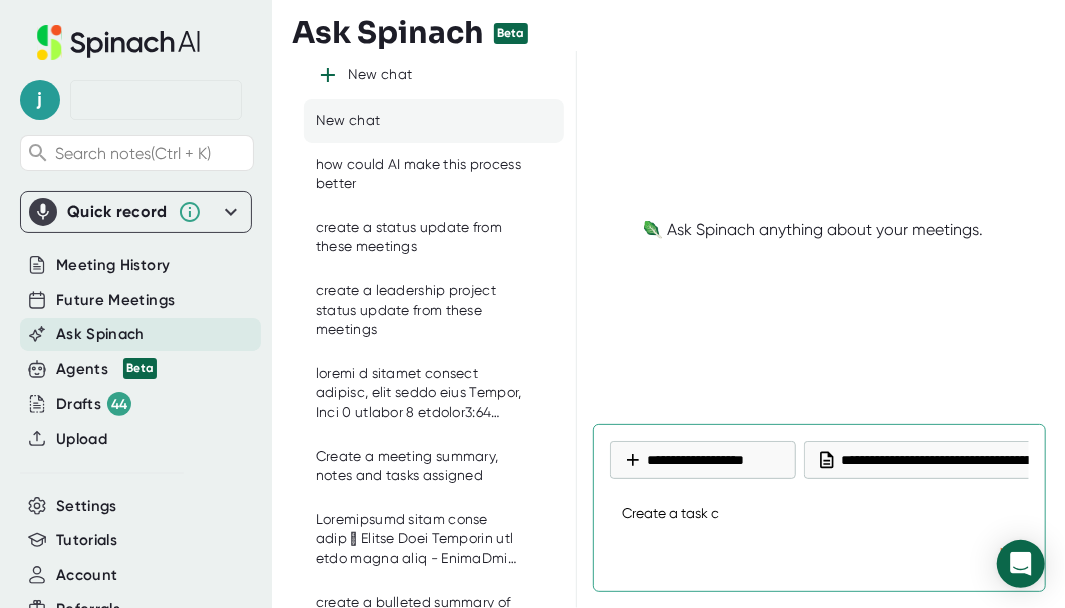 type on "Create a task ch" 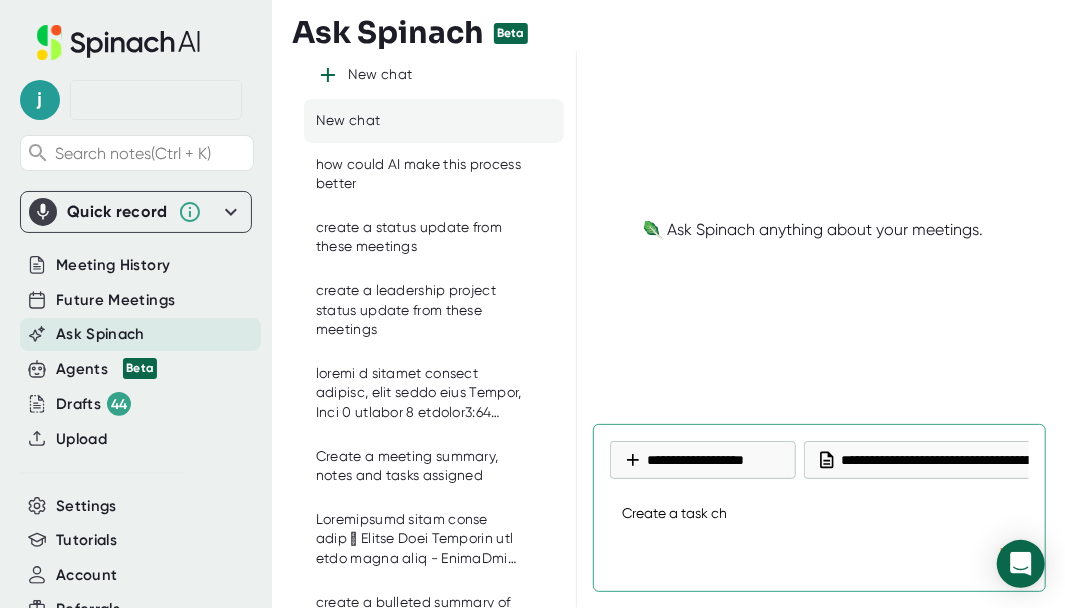 type on "x" 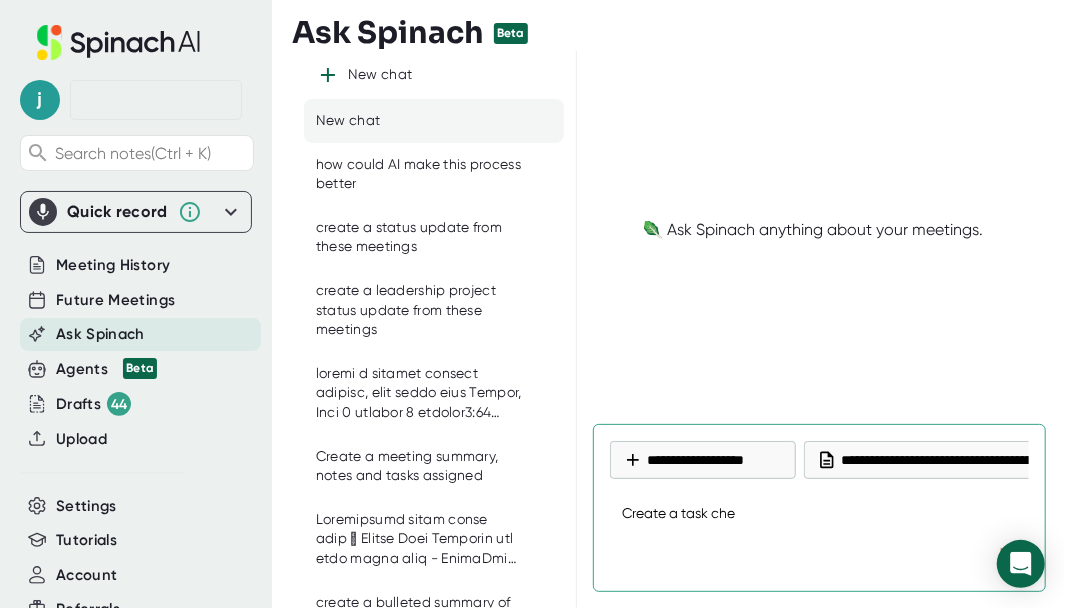 type on "Create a task chec" 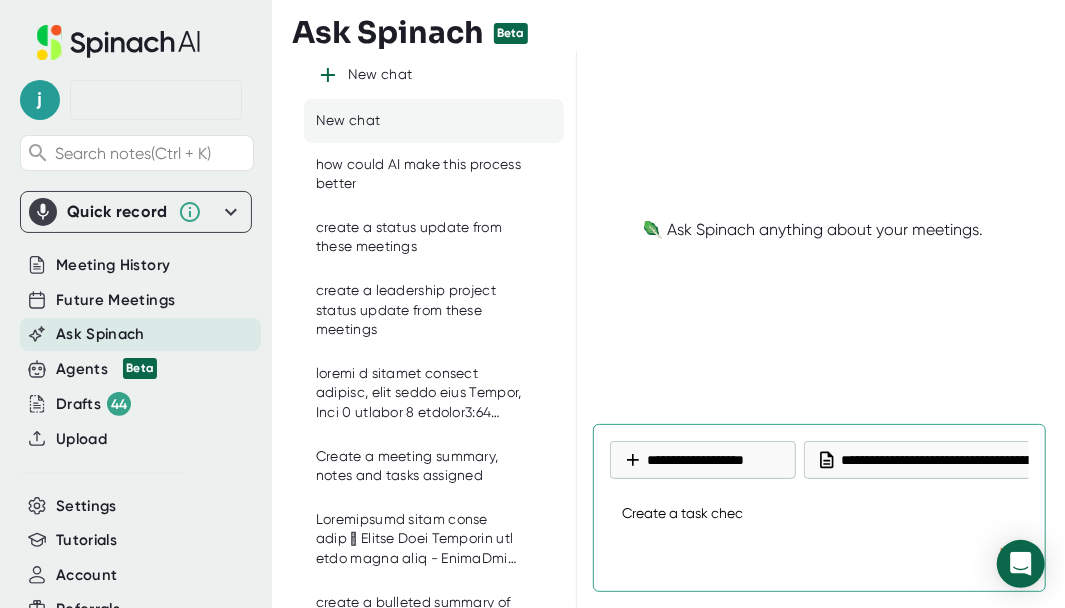 type on "Create a task check" 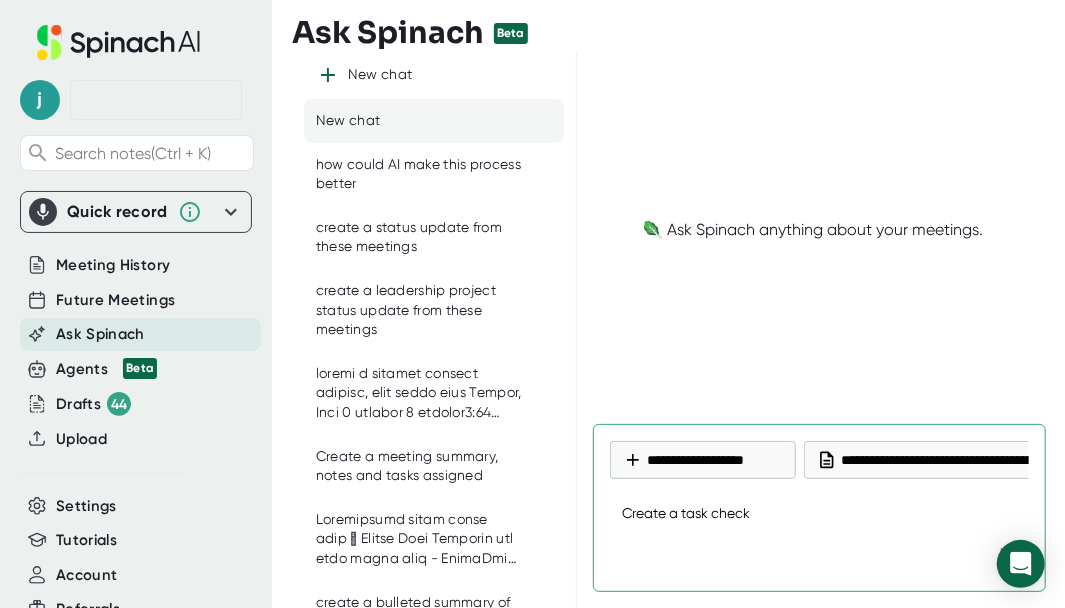 type on "x" 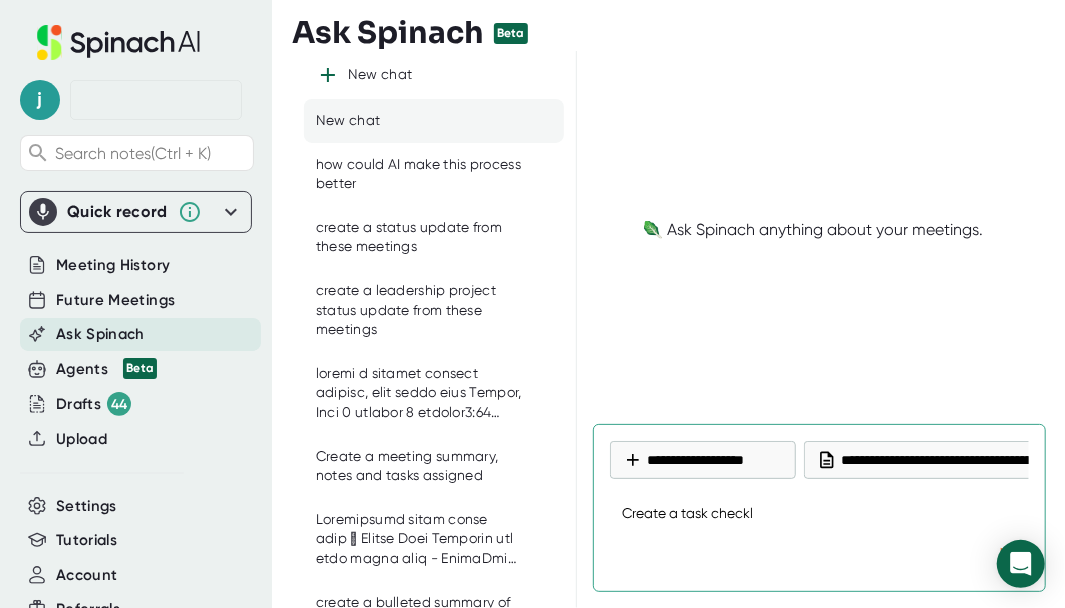 type on "x" 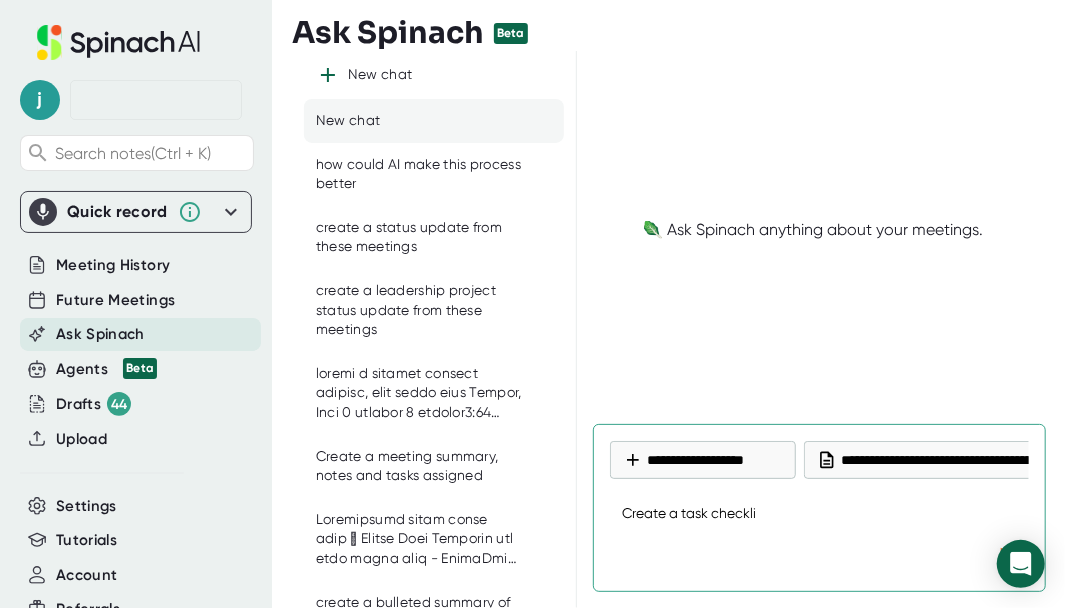 type on "Create a task checklis" 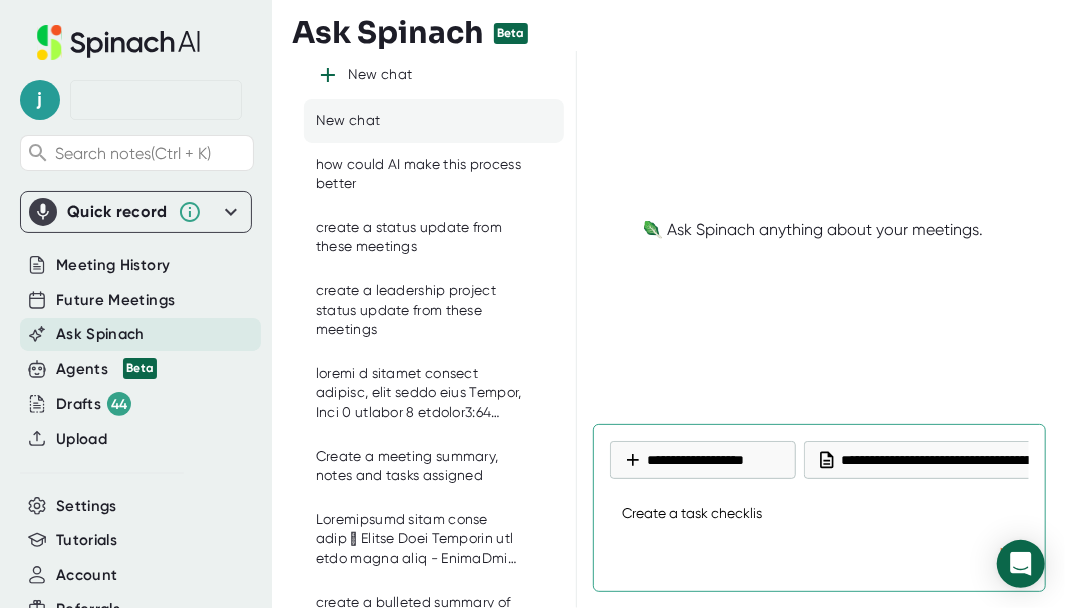 type on "Create a task checklist" 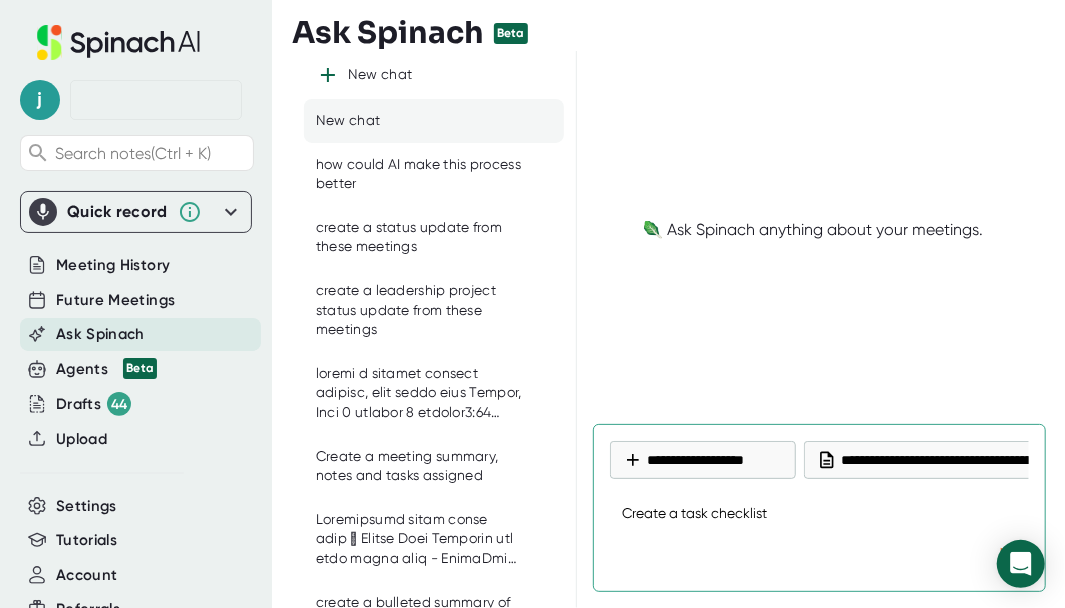 type on "Create a task checklist" 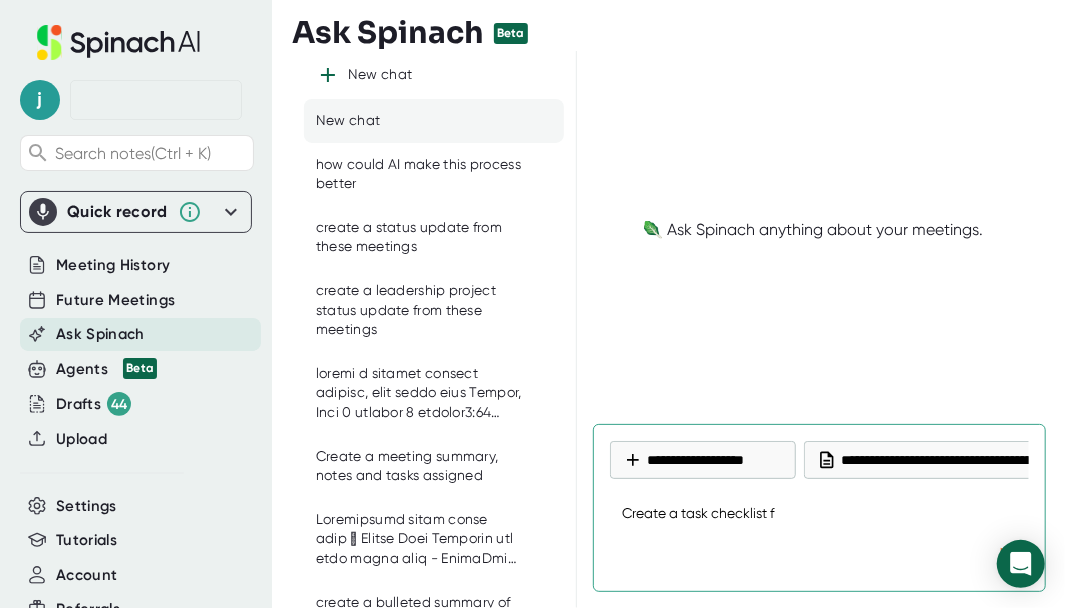 type on "Create a task checklist fo" 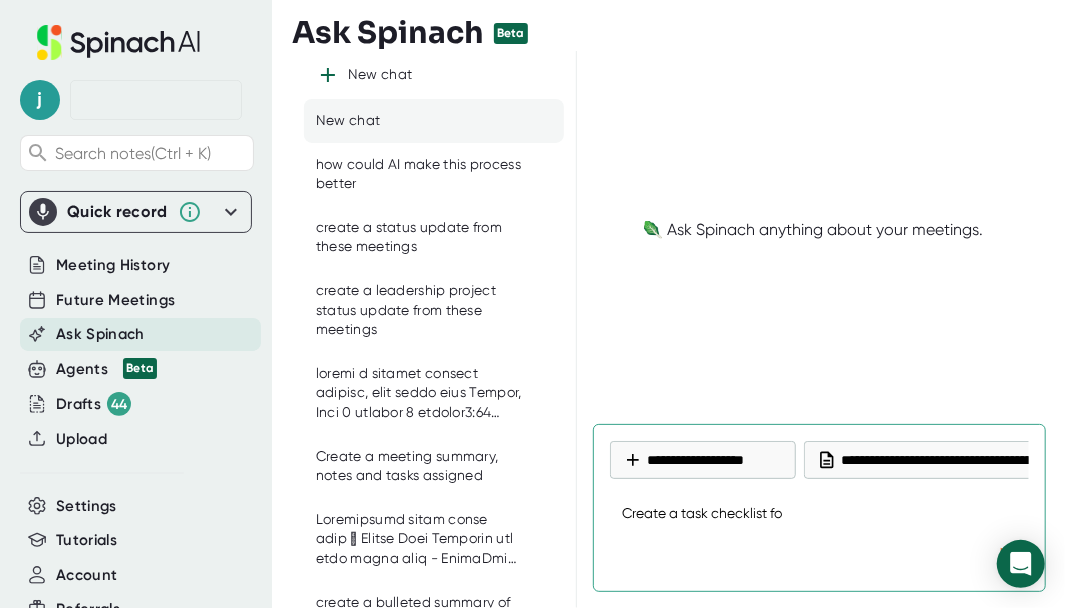 type on "Create a task checklist for" 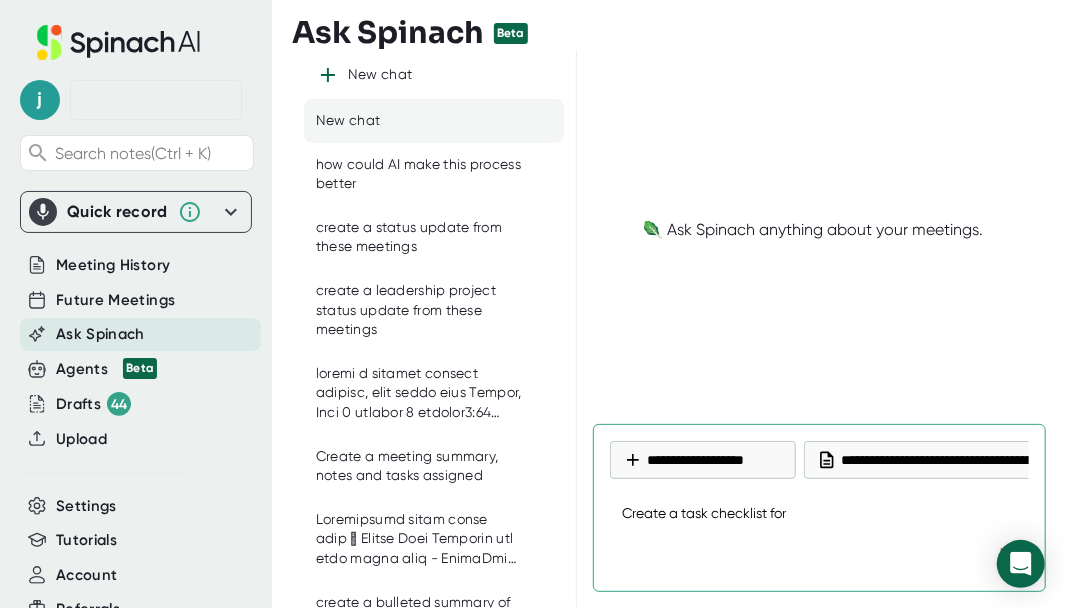 type on "Create a task checklist for" 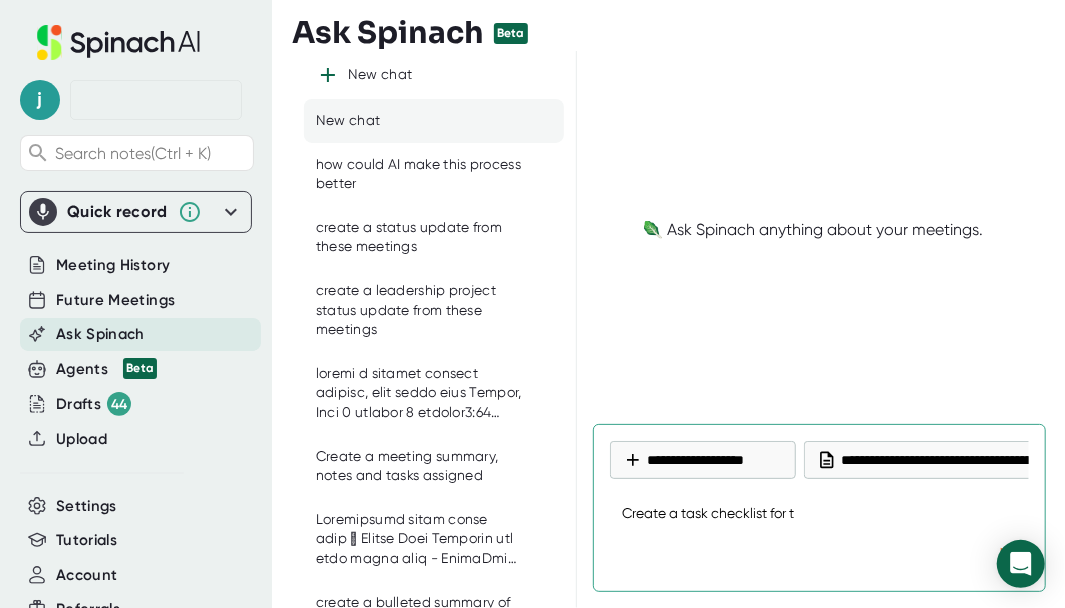 type on "Create a task checklist for th" 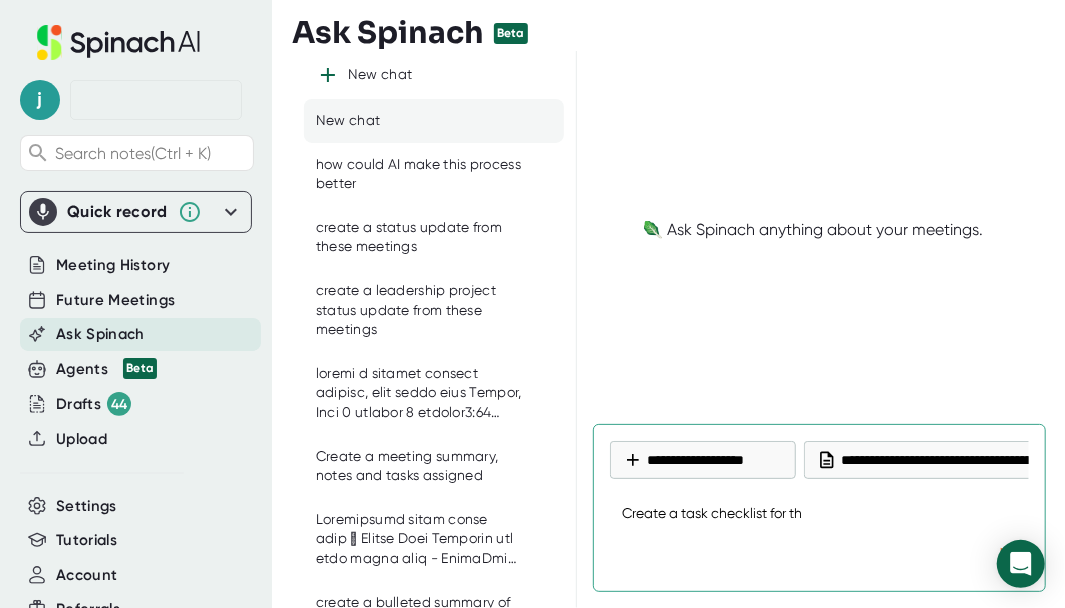 type on "Create a task checklist for the" 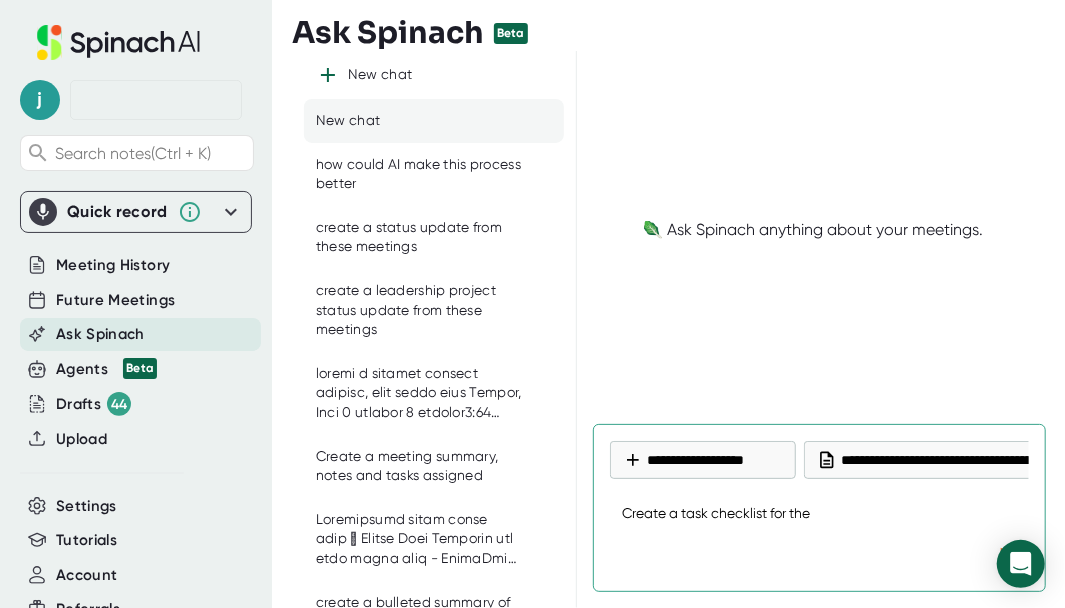 type on "Create a task checklist for the" 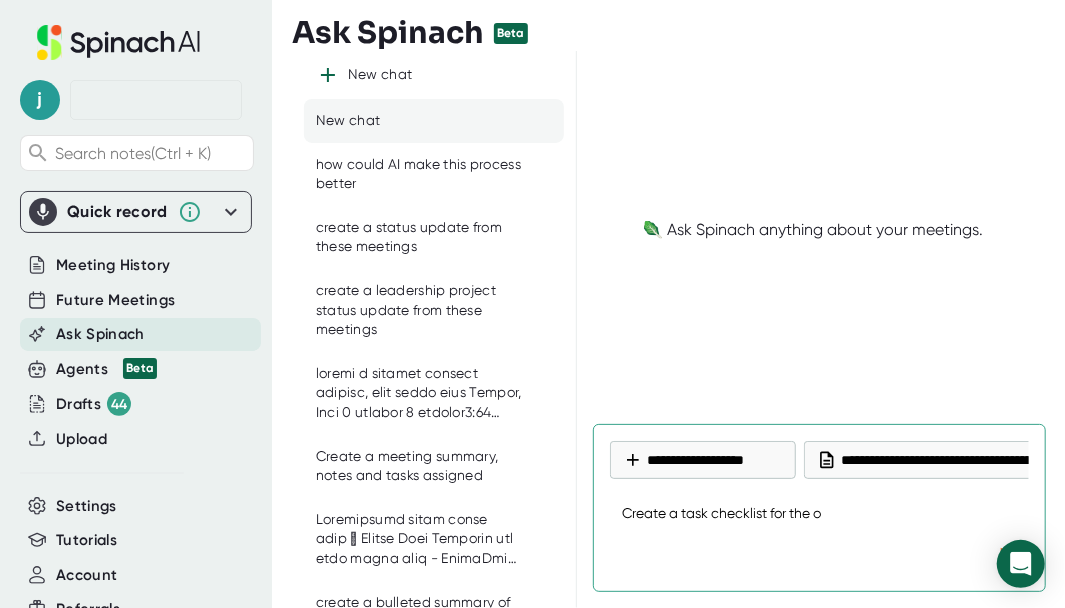 type on "Create a task checklist for the of" 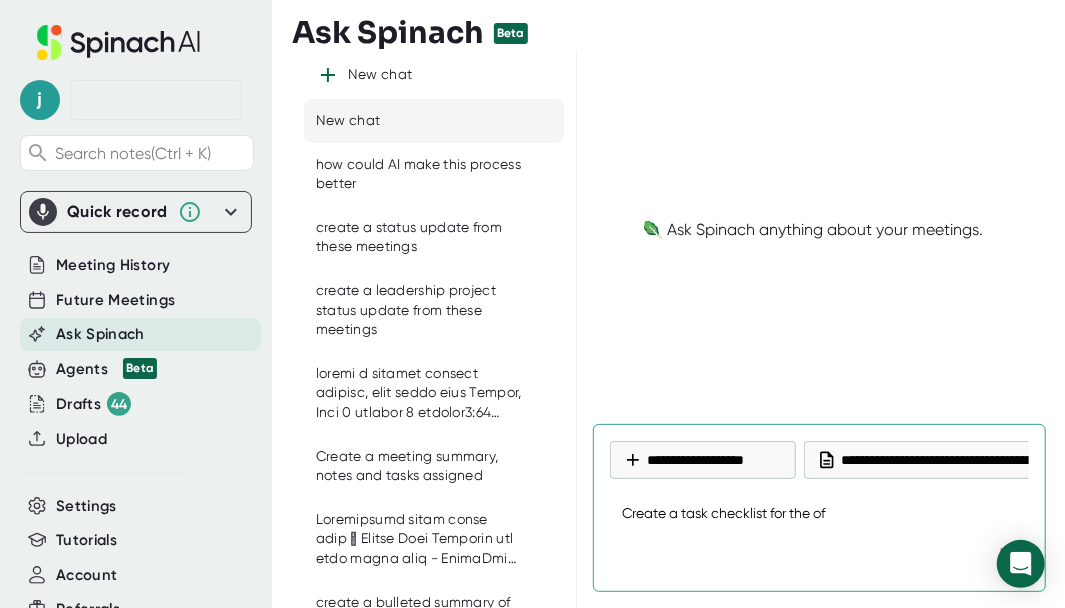 type on "Create a task checklist for the off" 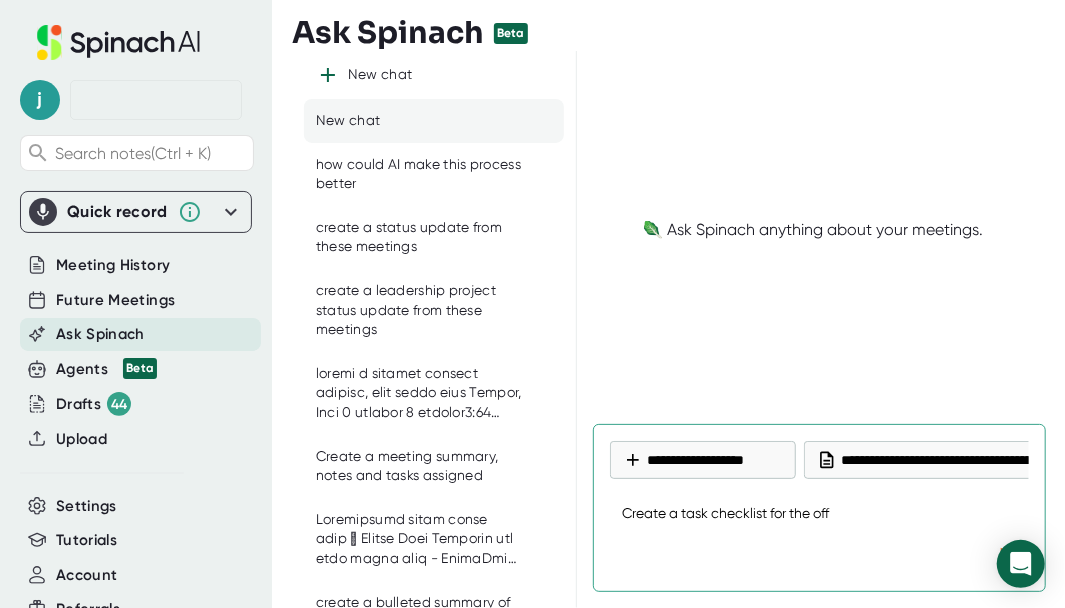 type on "Create a task checklist for the offi" 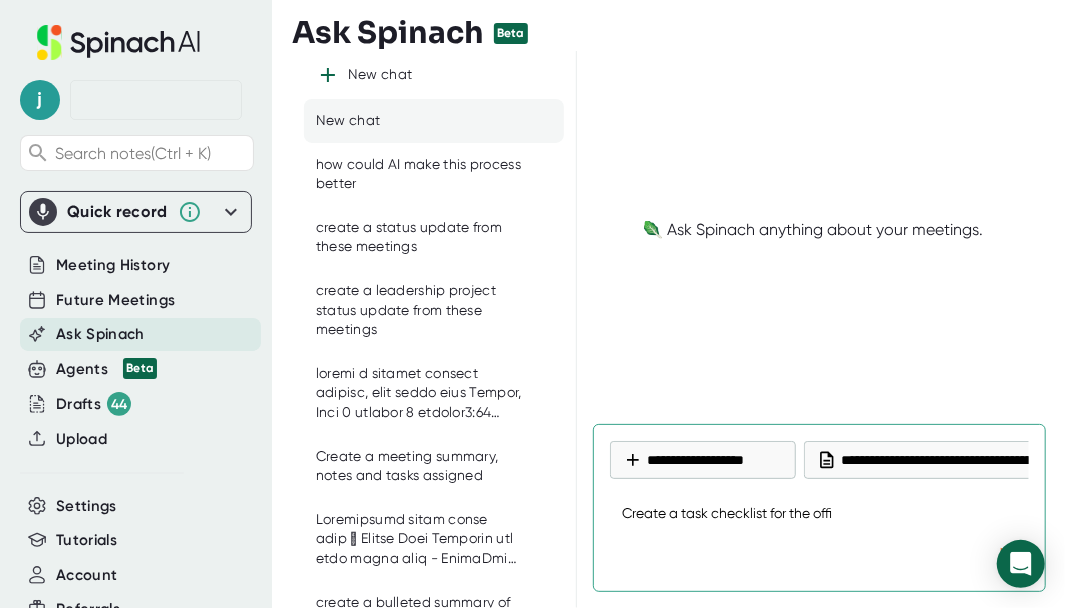 type on "Create a task checklist for the offic" 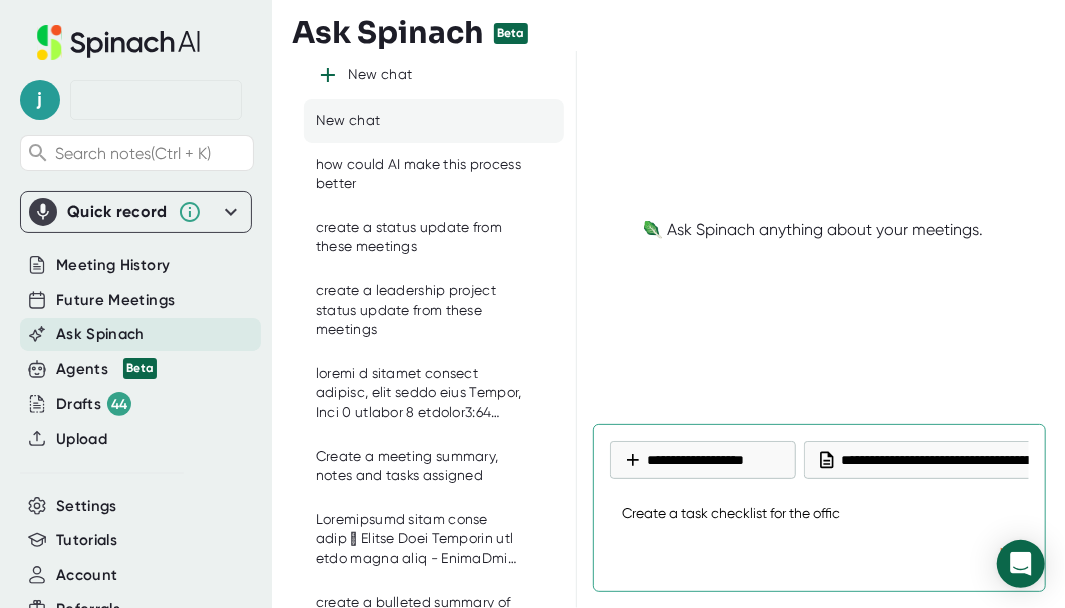type on "Create a task checklist for the office" 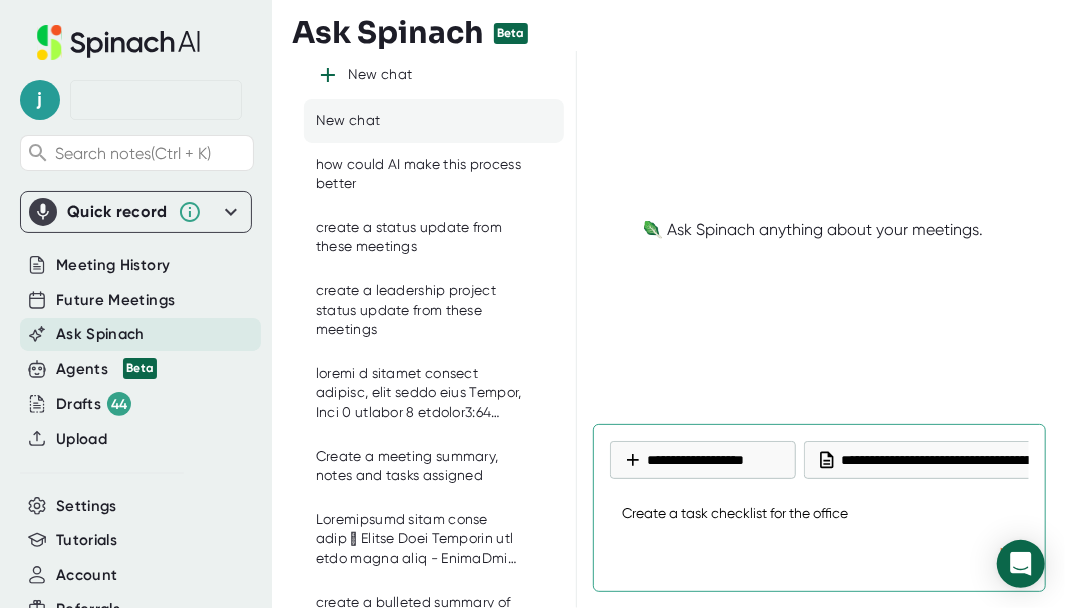 type on "Create a task checklist for the office" 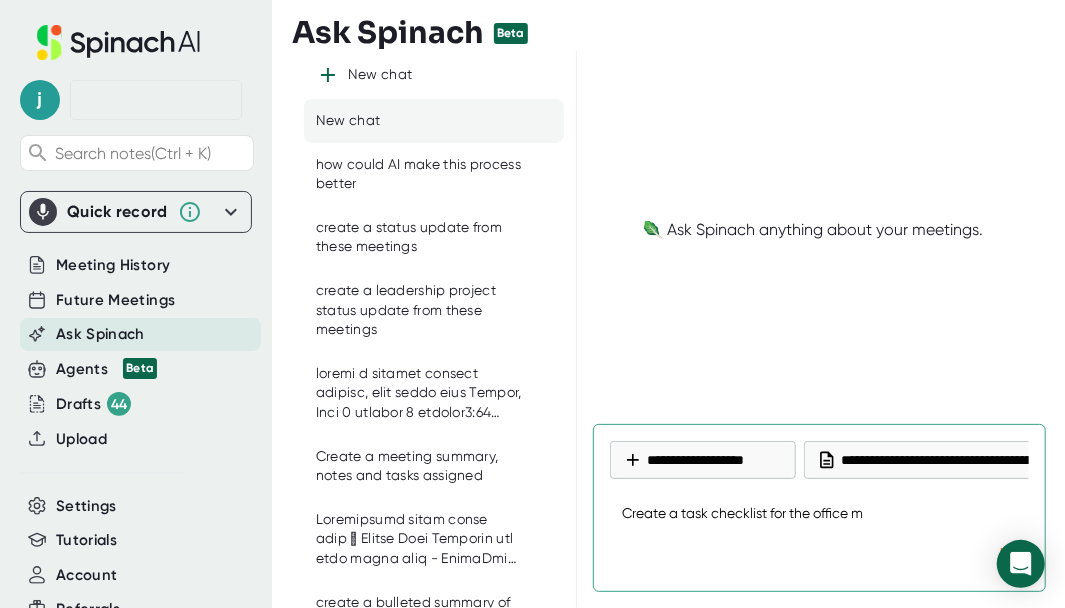 type on "x" 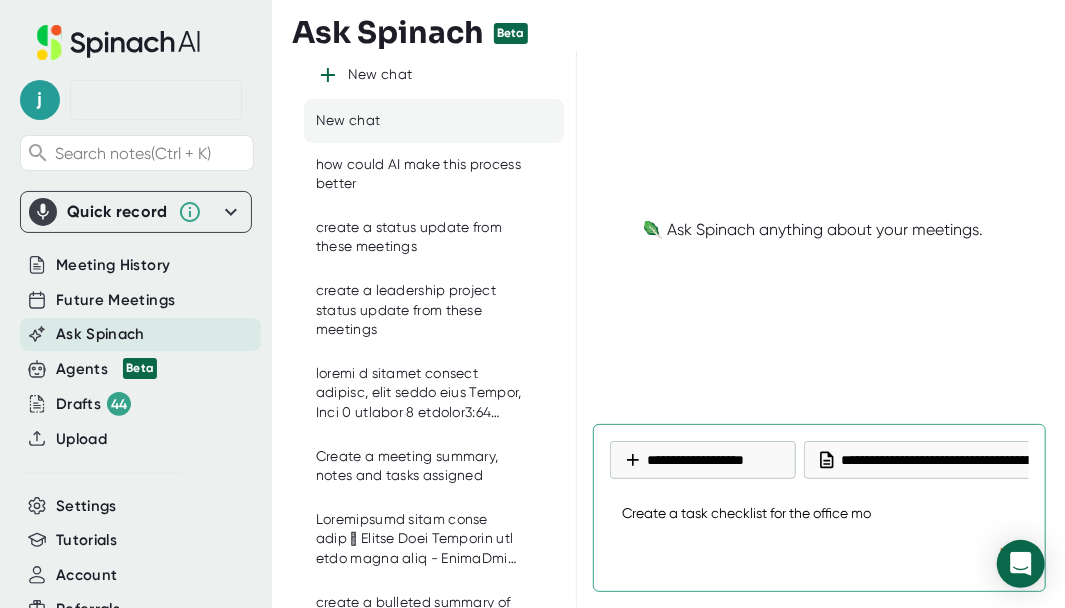 type on "Create a task checklist for the office mov" 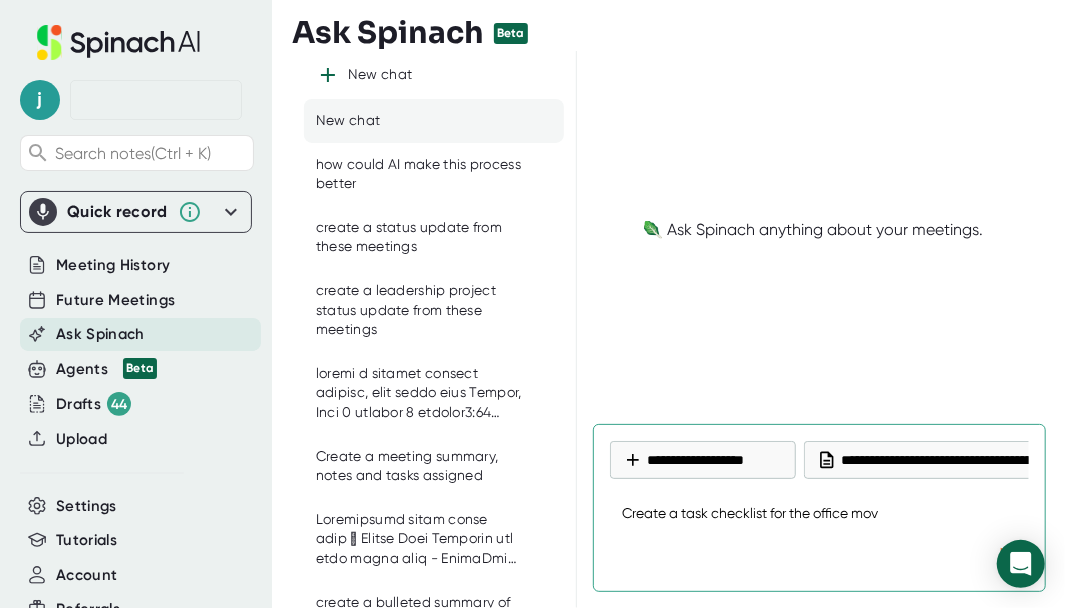 type on "Create a task checklist for the office move" 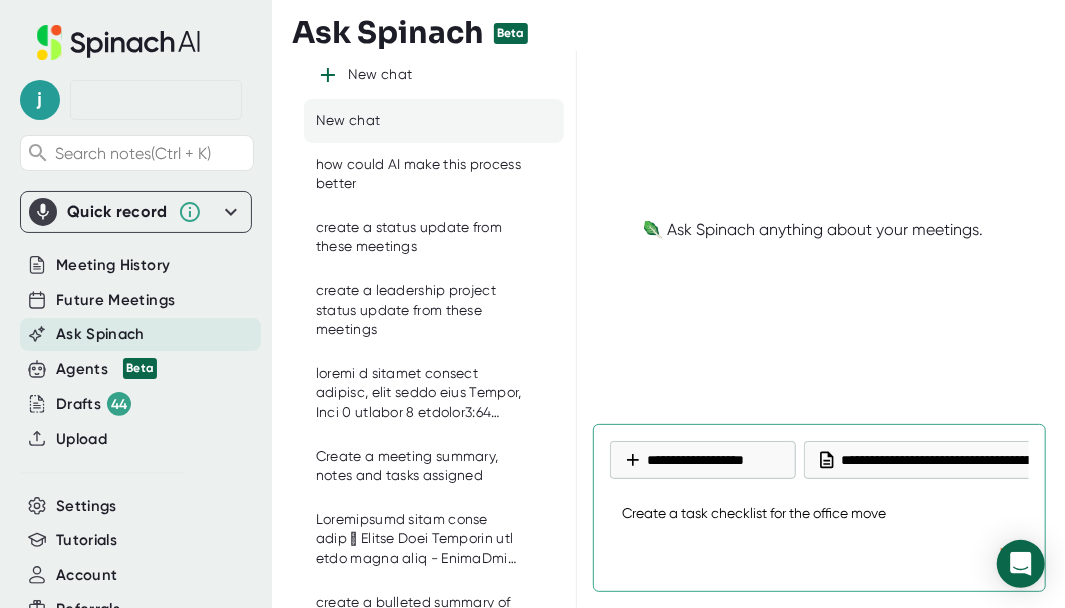 type on "Create a task checklist for the office move" 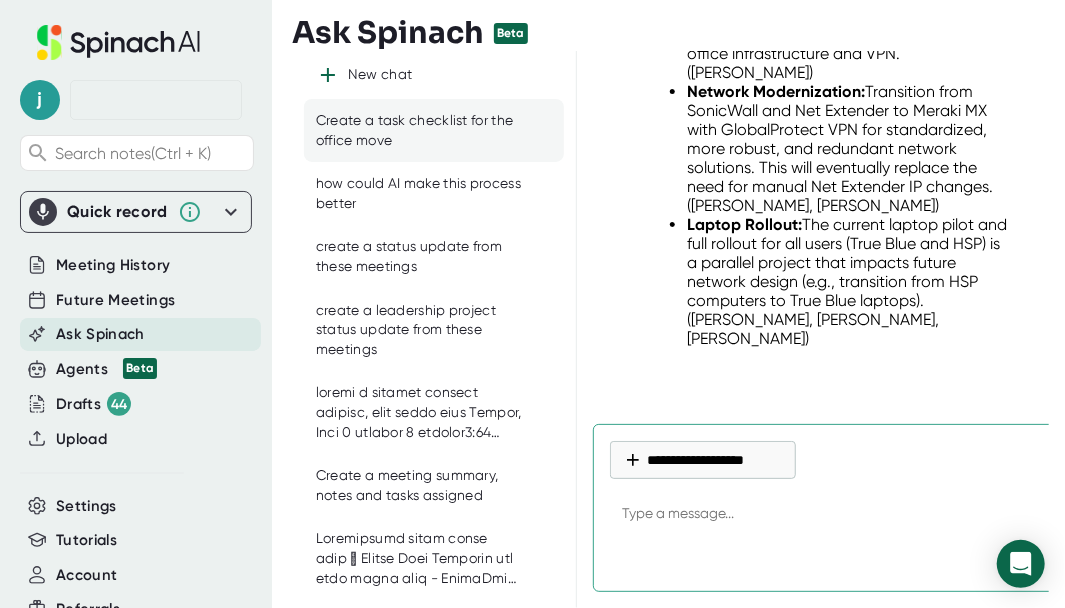 scroll, scrollTop: 5882, scrollLeft: 0, axis: vertical 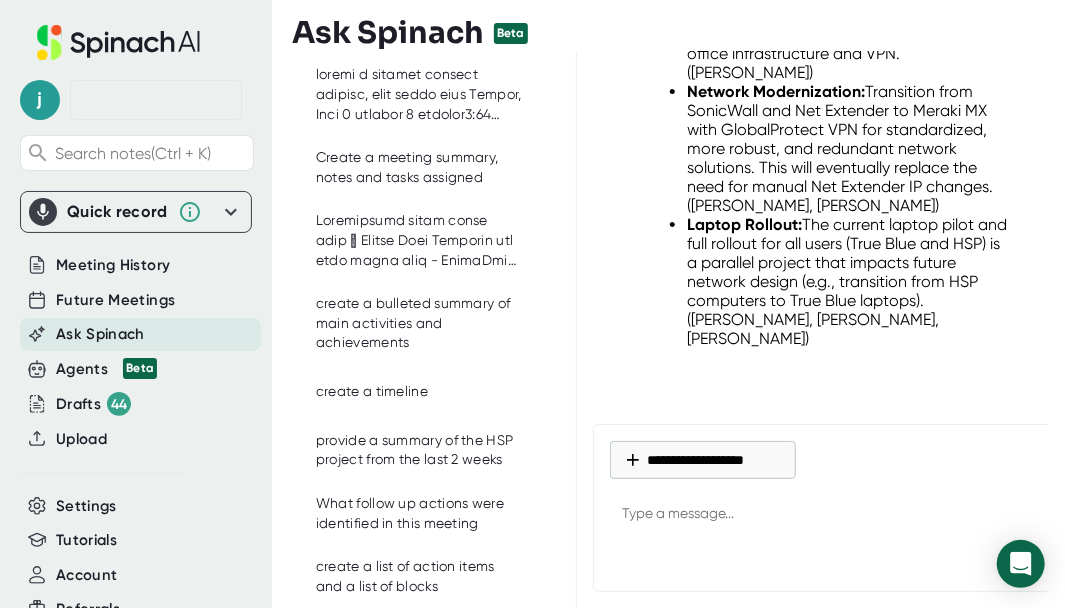 click at bounding box center [858, 557] 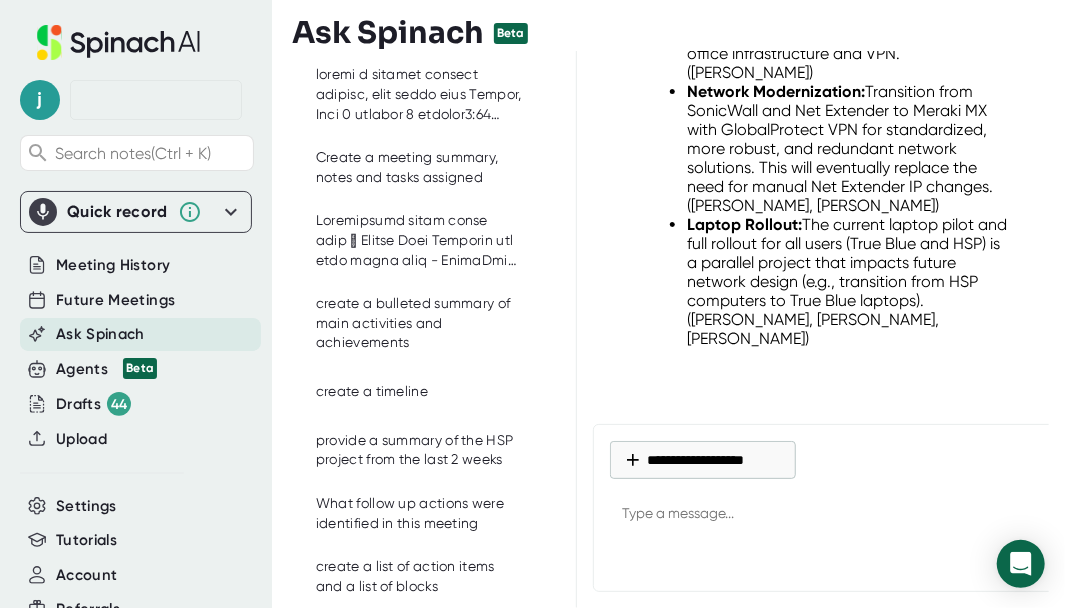click at bounding box center (858, 557) 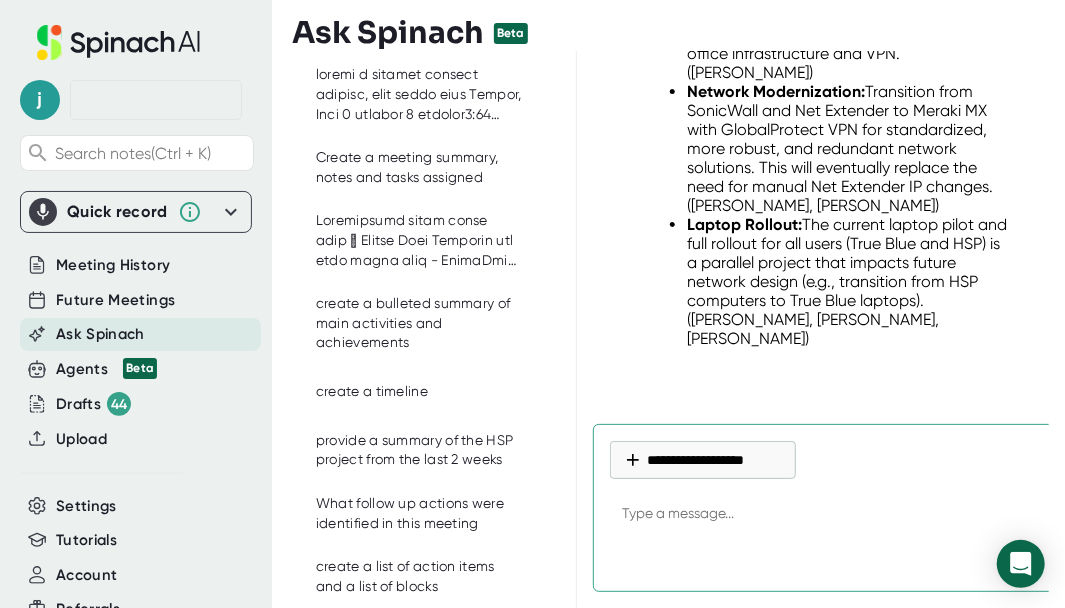 type on "c" 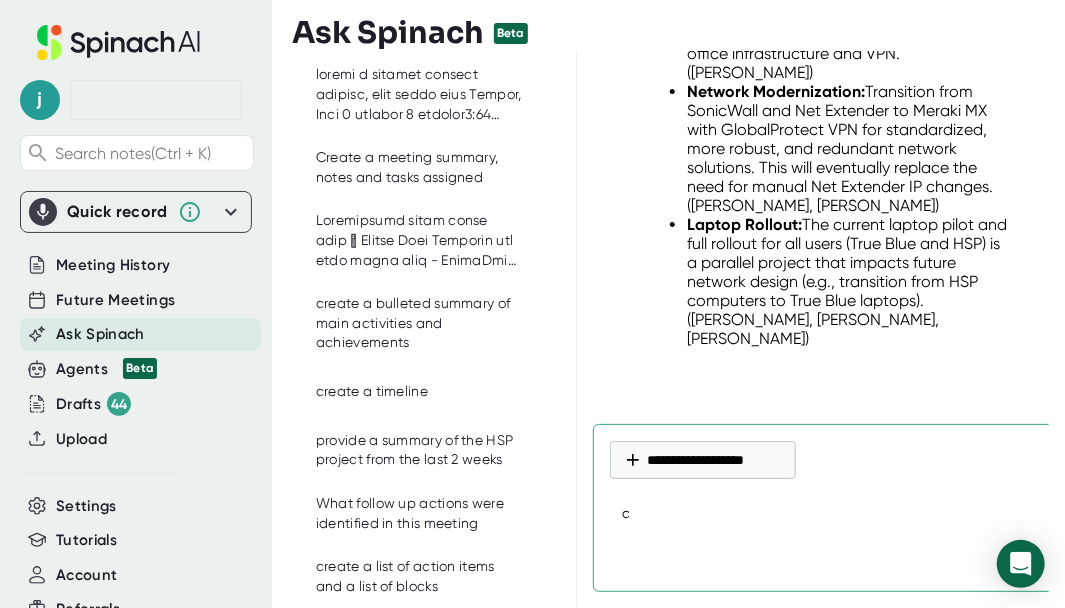 type on "cr" 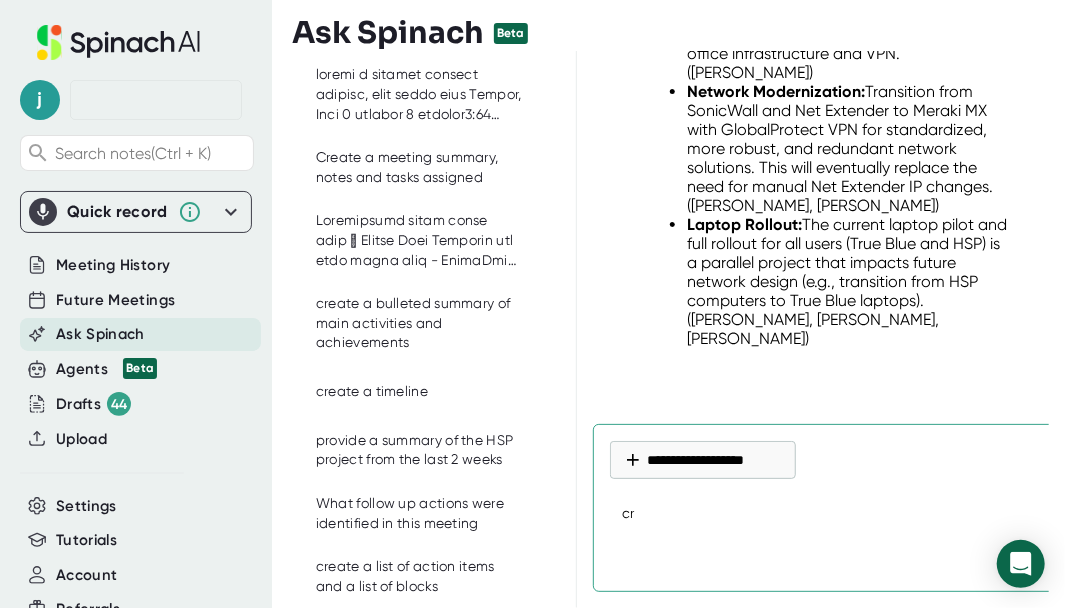 type on "cre" 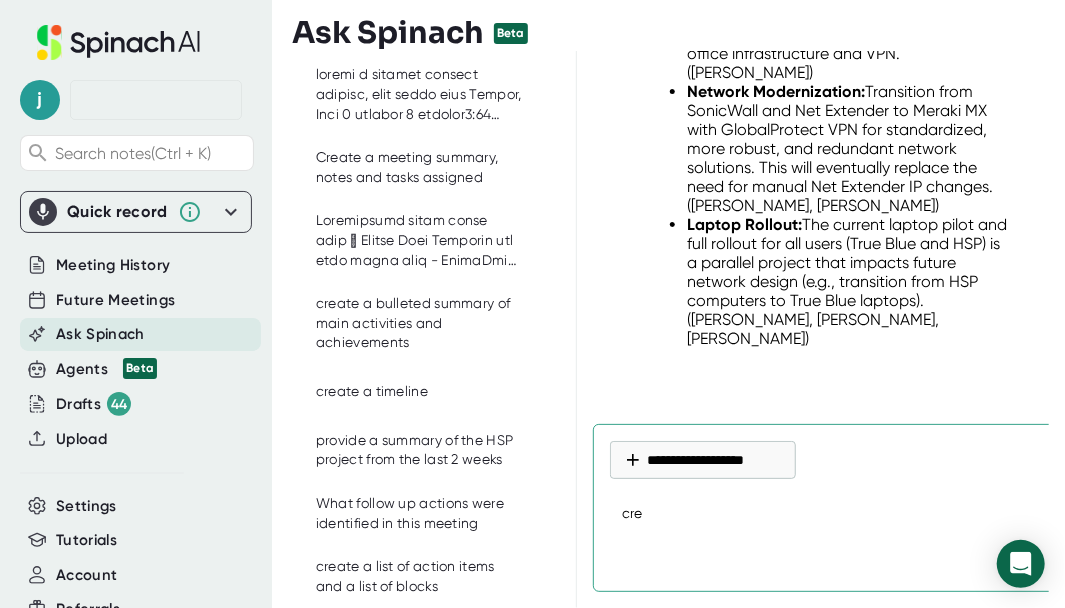 type on "crea" 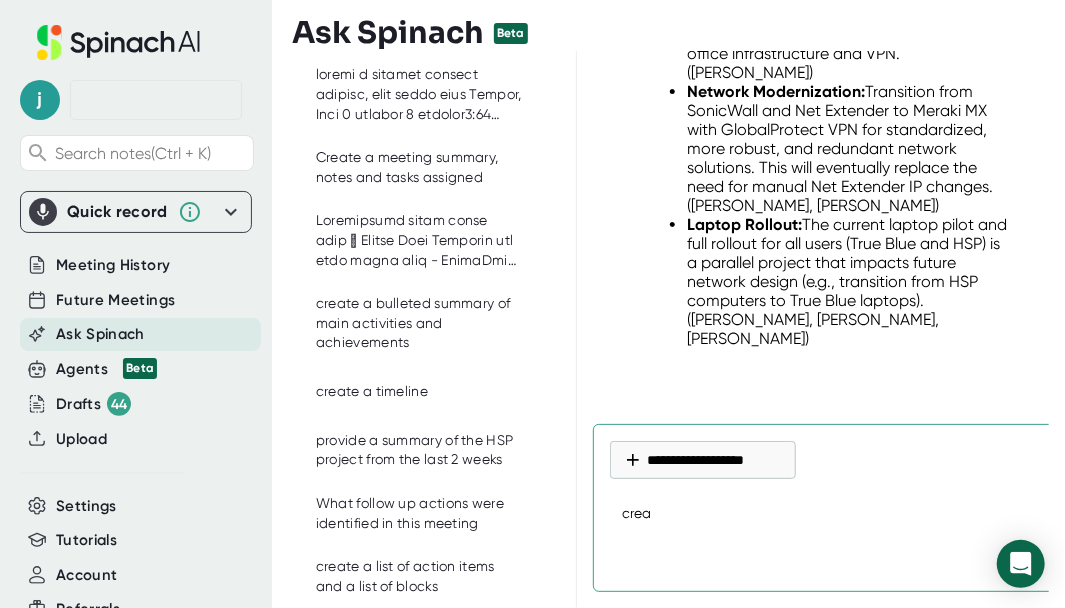 type on "creat" 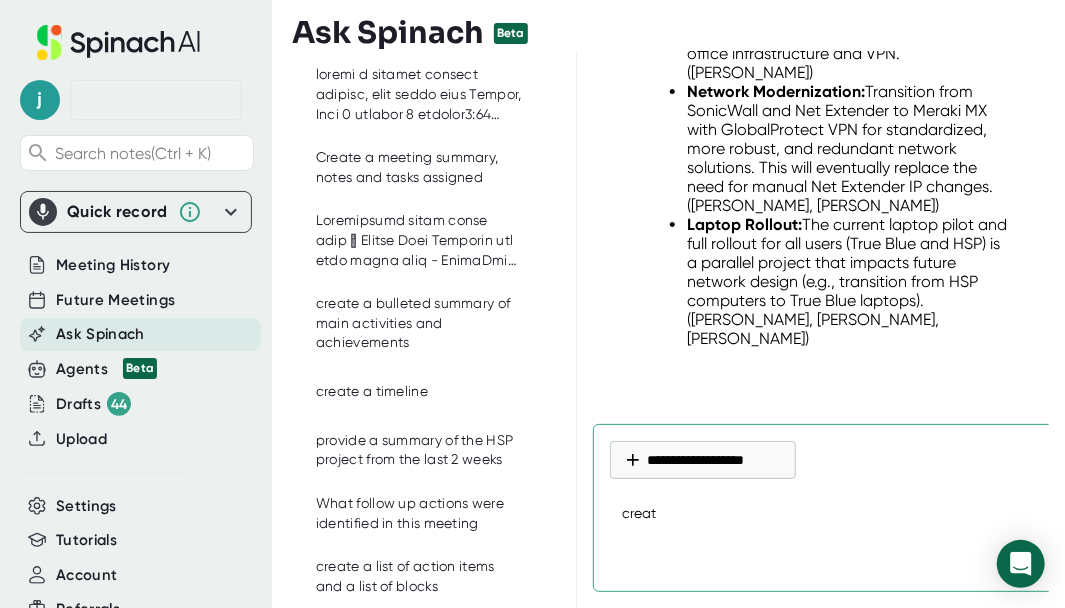 type on "x" 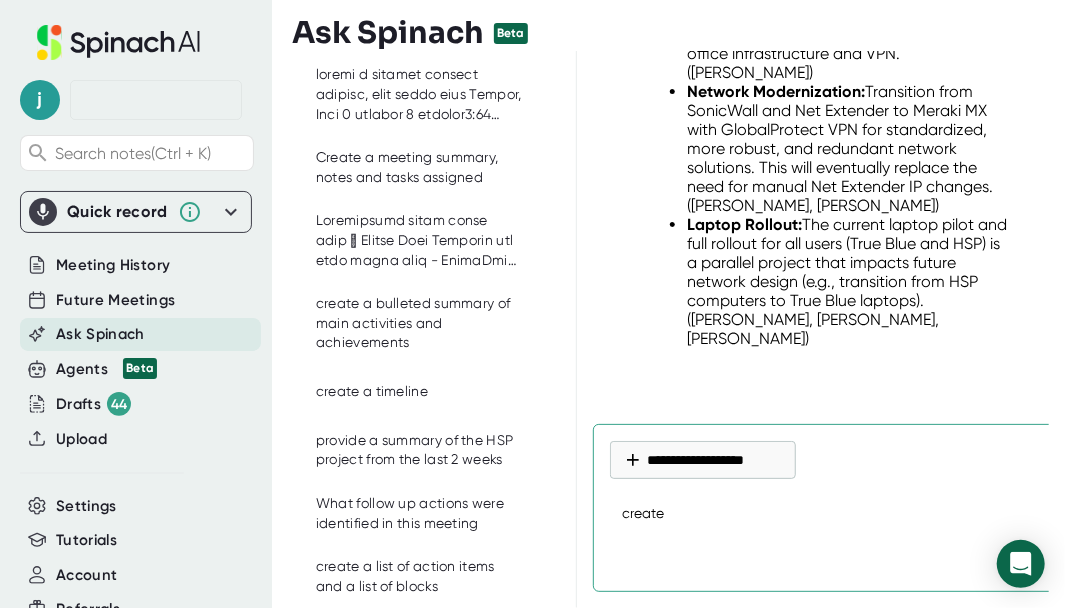 type on "create" 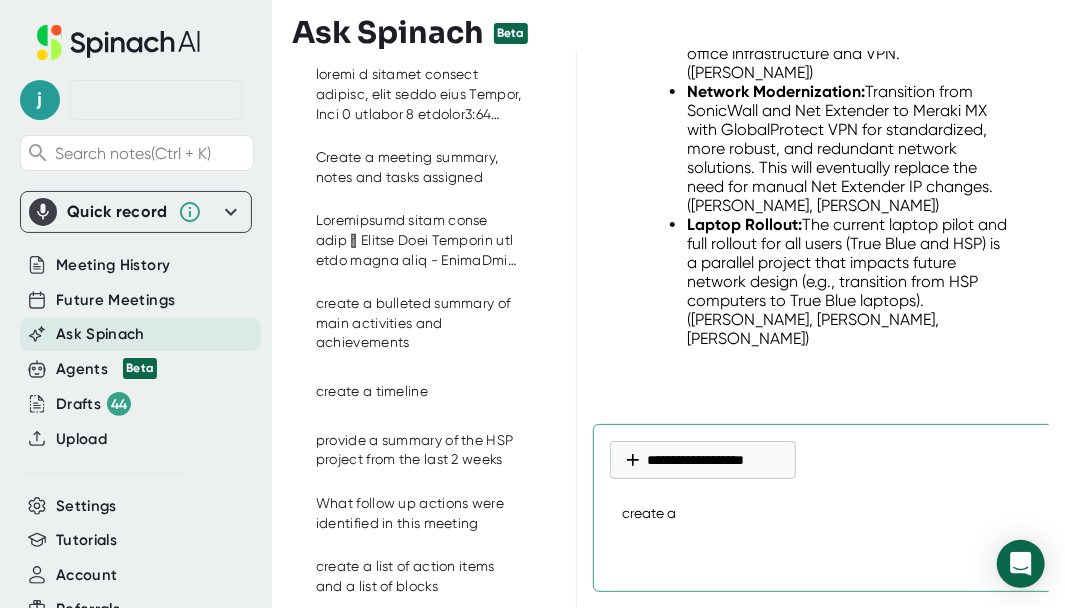 type on "create an" 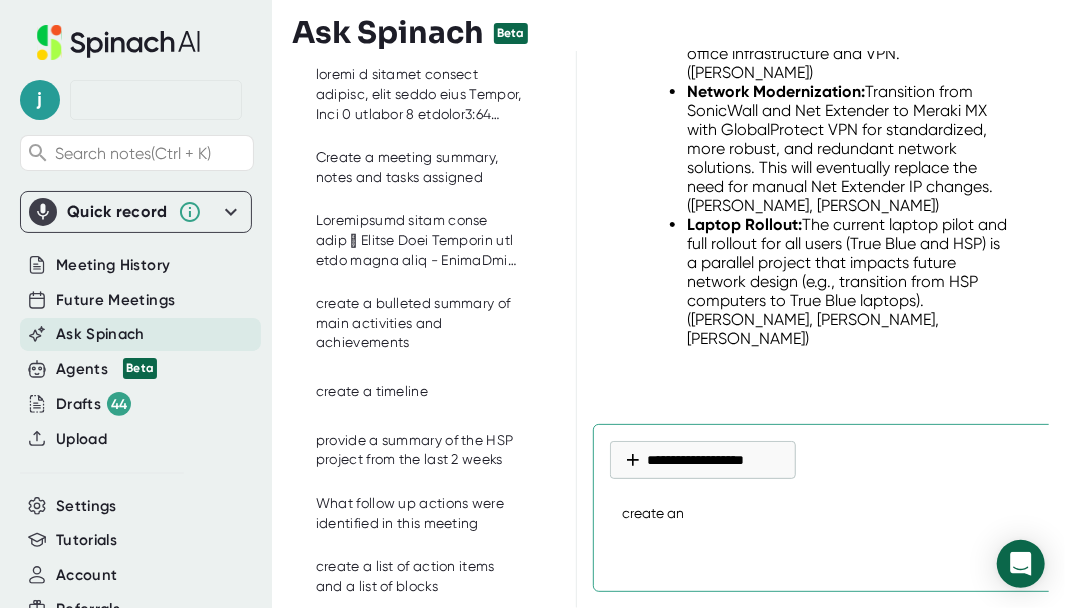 type on "x" 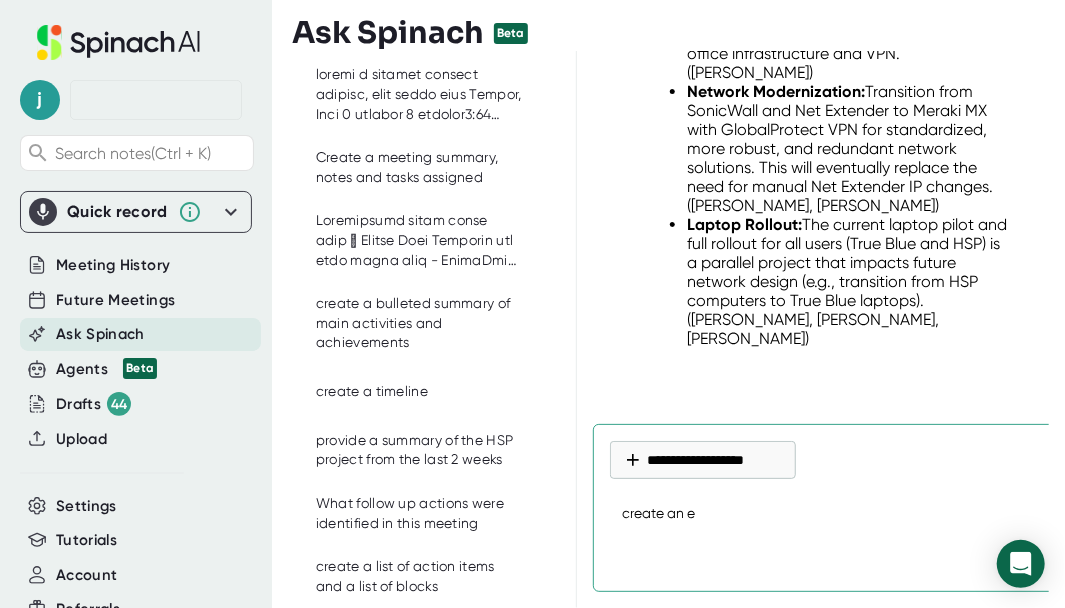 type on "x" 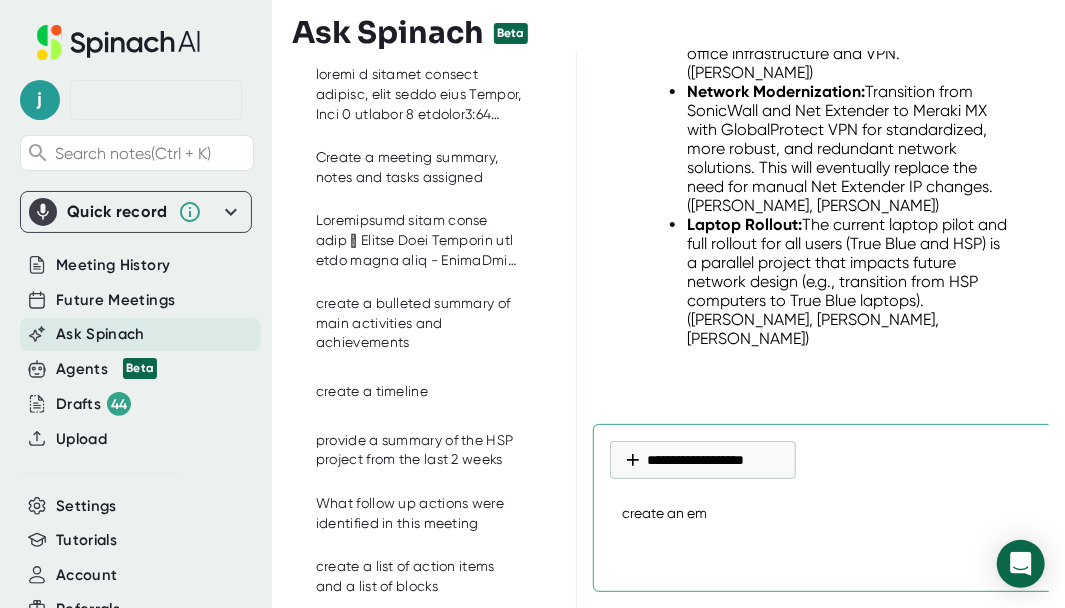 type on "create an ema" 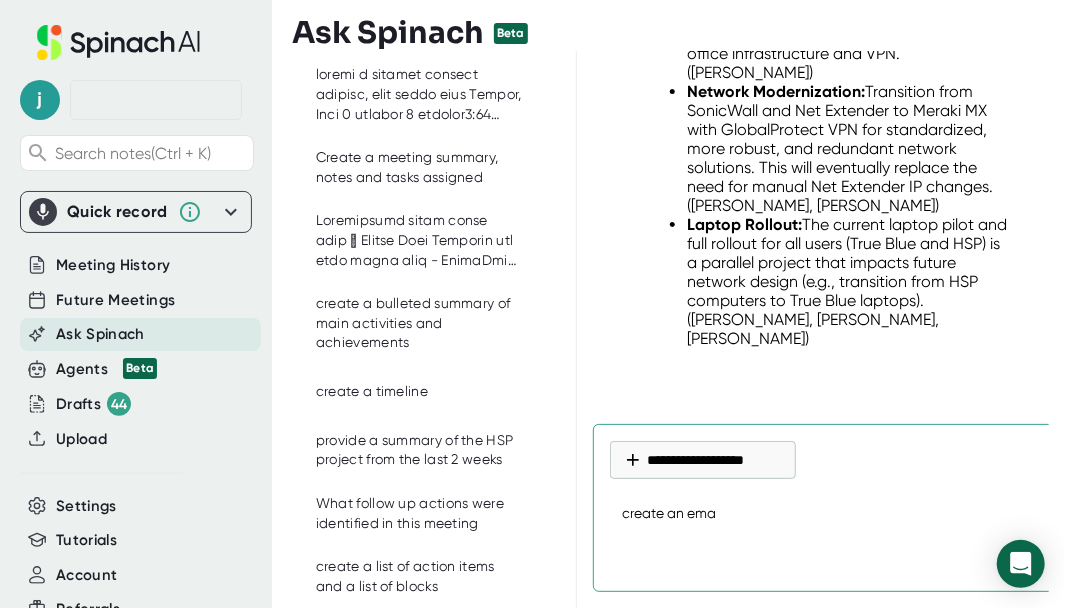 type on "create an emai" 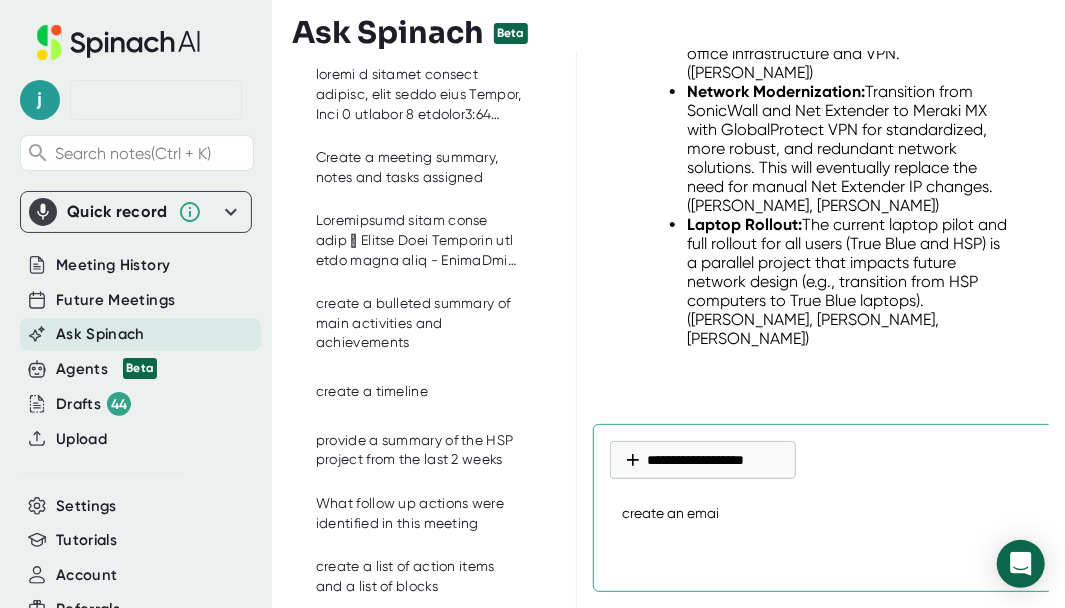 type on "create an email" 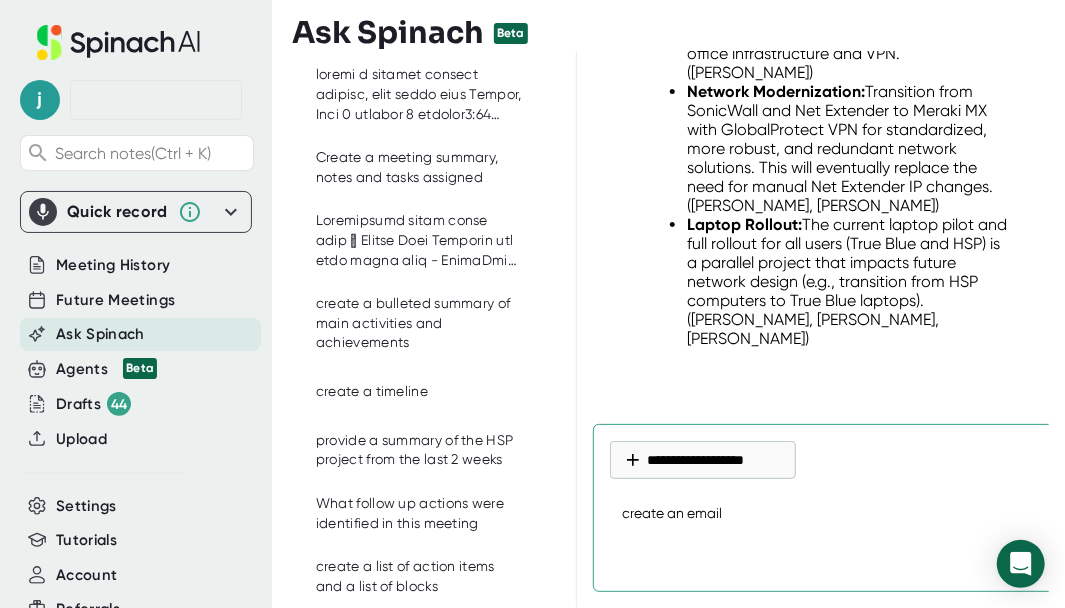 type on "x" 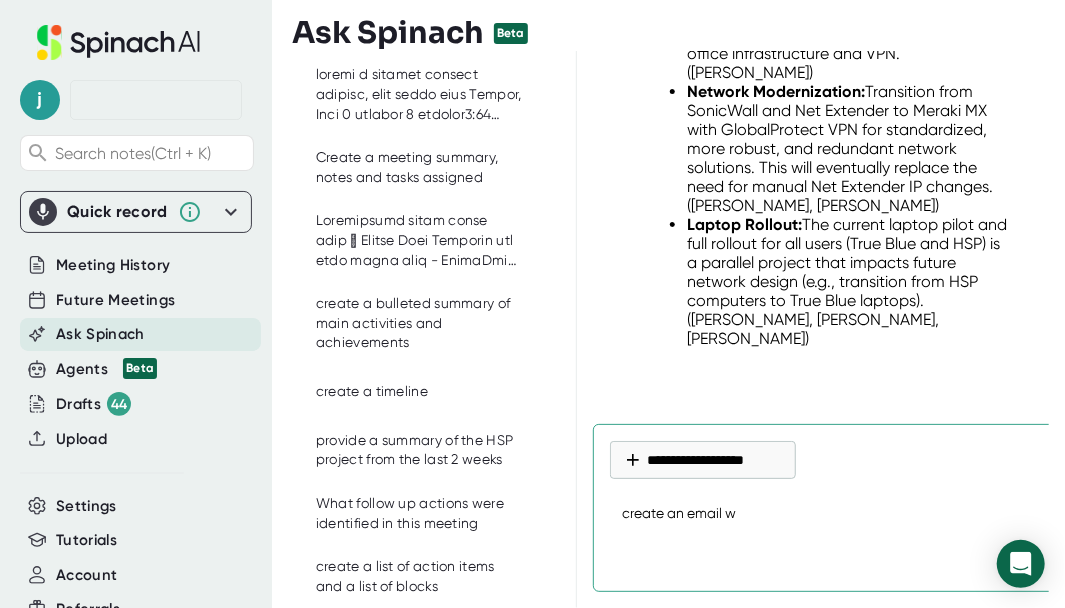 type on "create an email wi" 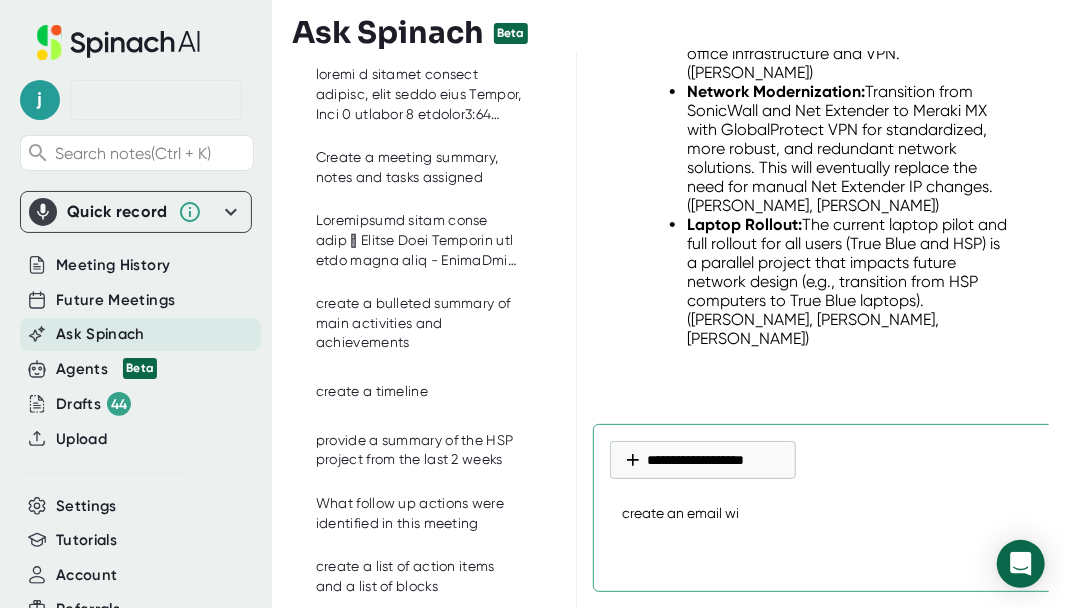 type on "create an email wit" 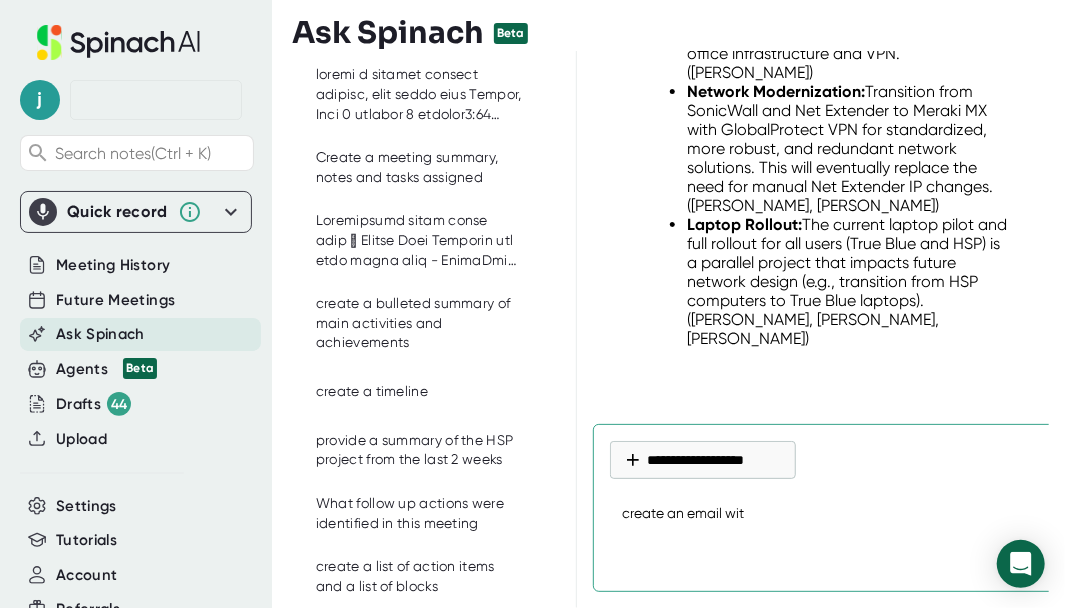type on "create an email with" 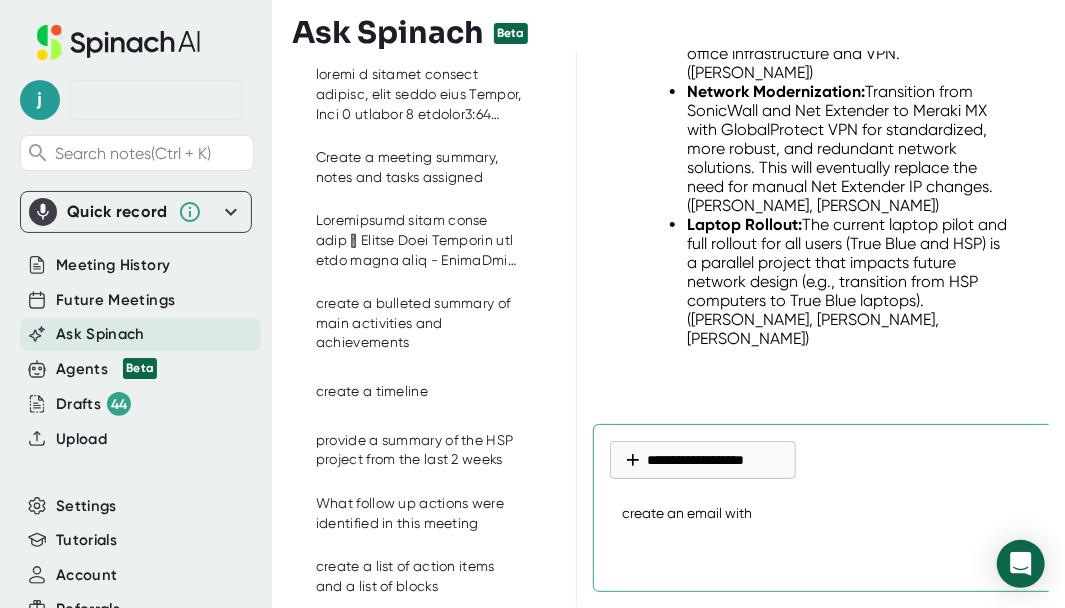 type on "create an email with" 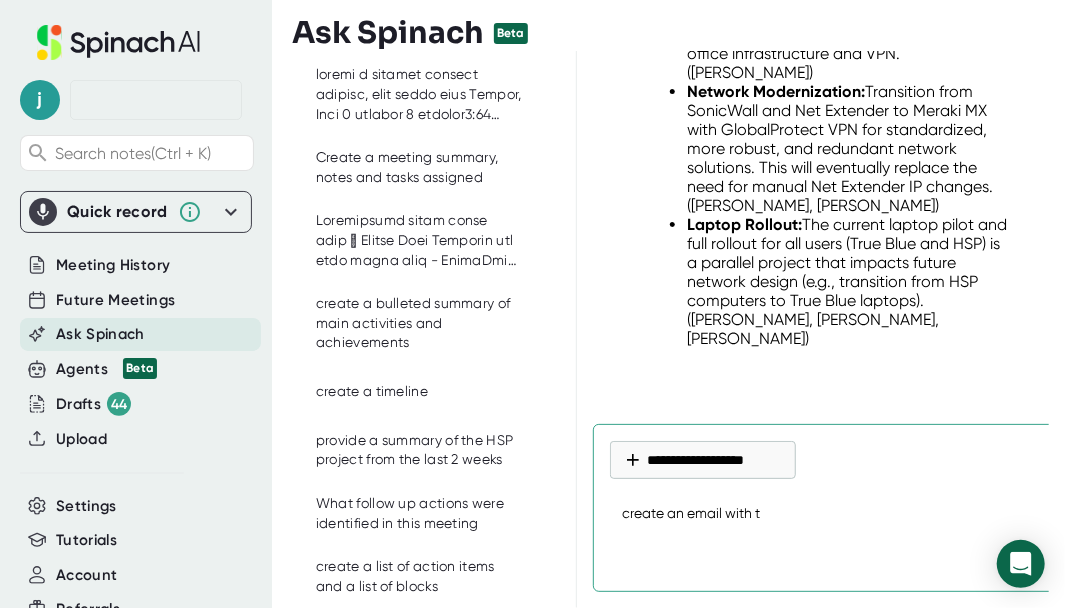 type on "create an email with th" 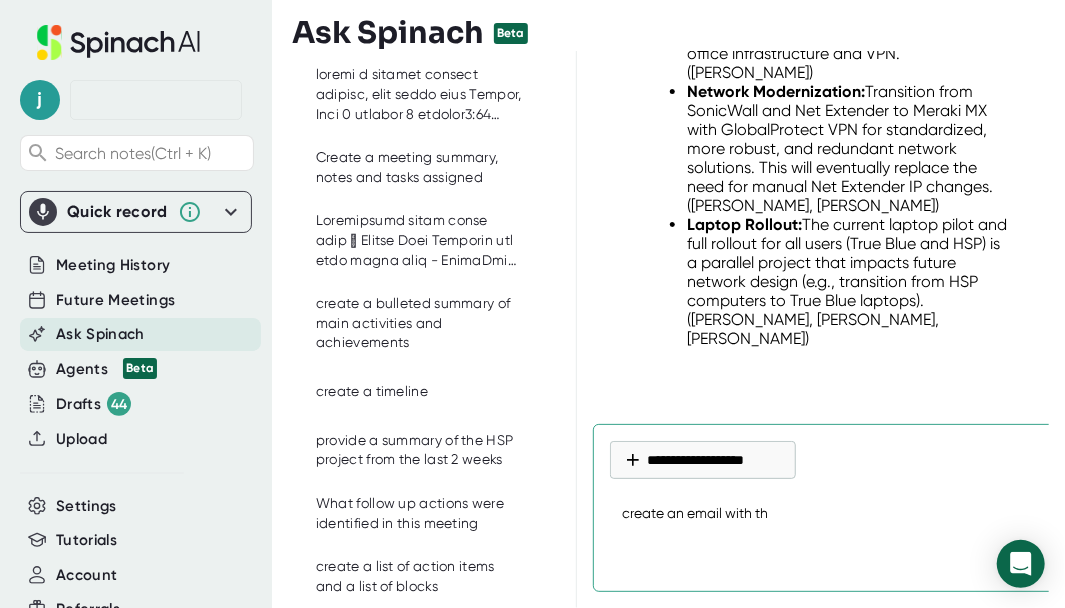 type on "x" 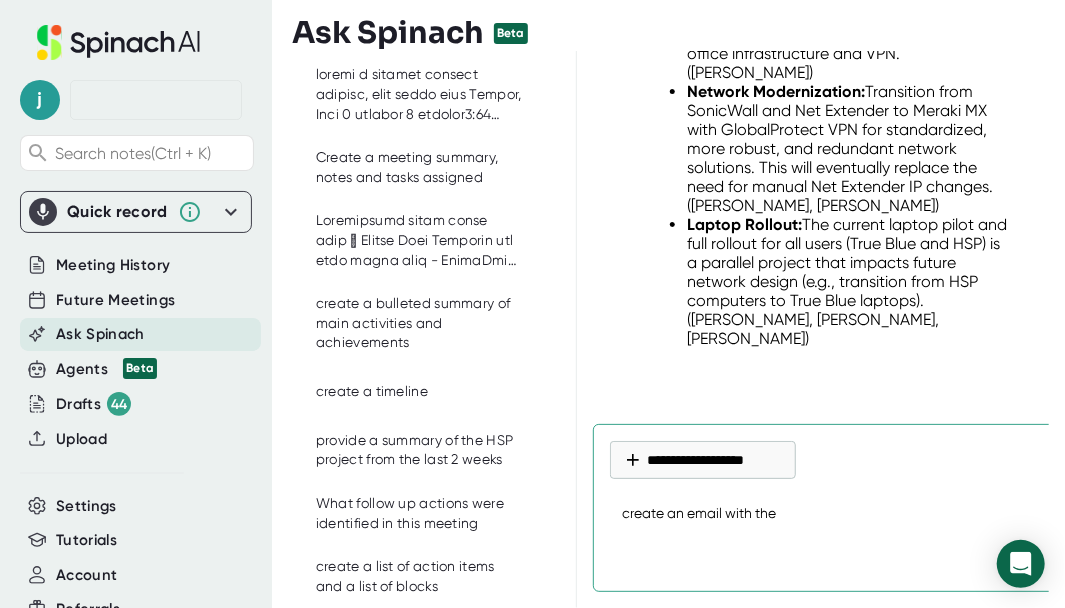 type on "create an email with the" 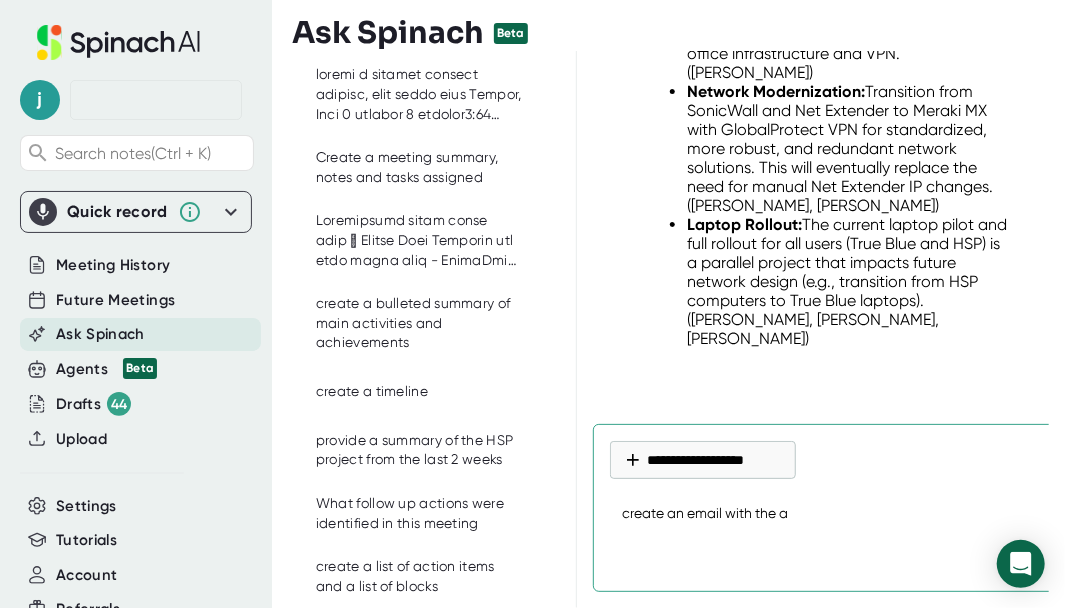 type on "create an email with the ab" 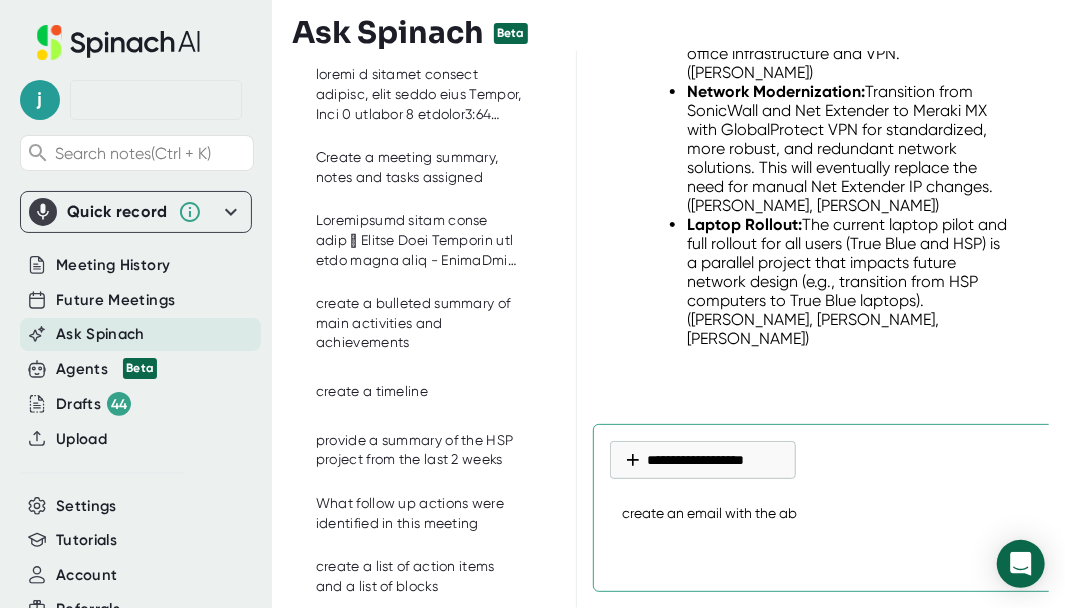 type on "create an email with the abo" 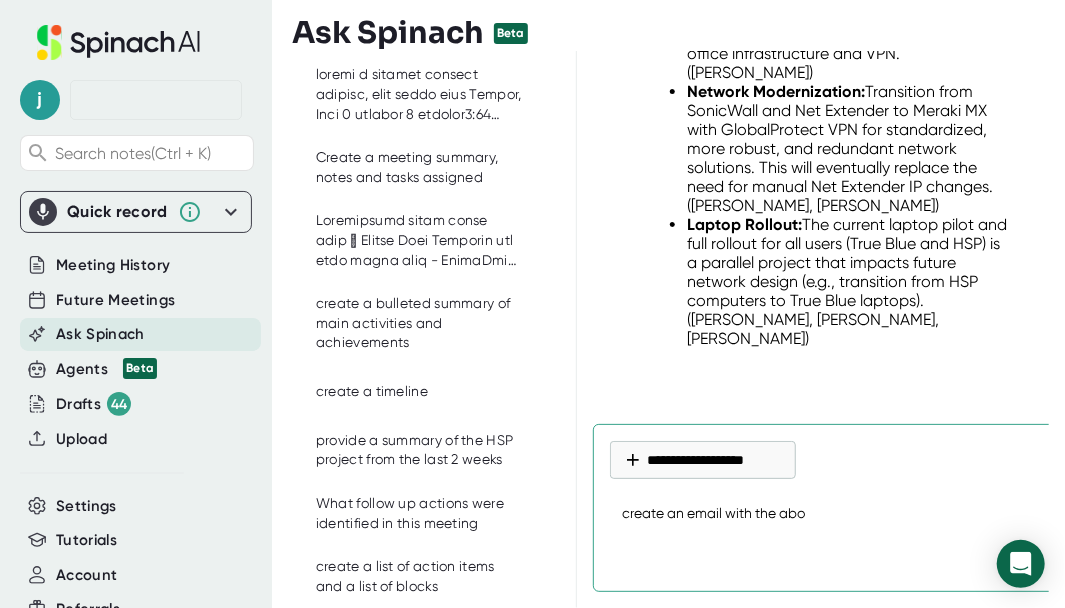 type on "create an email with the abov" 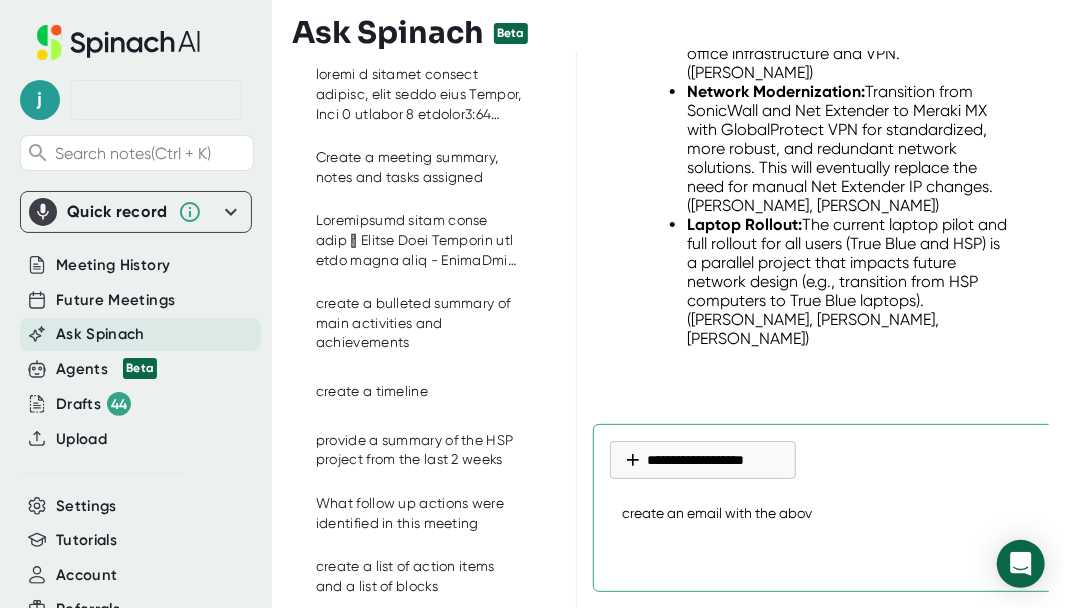 type on "x" 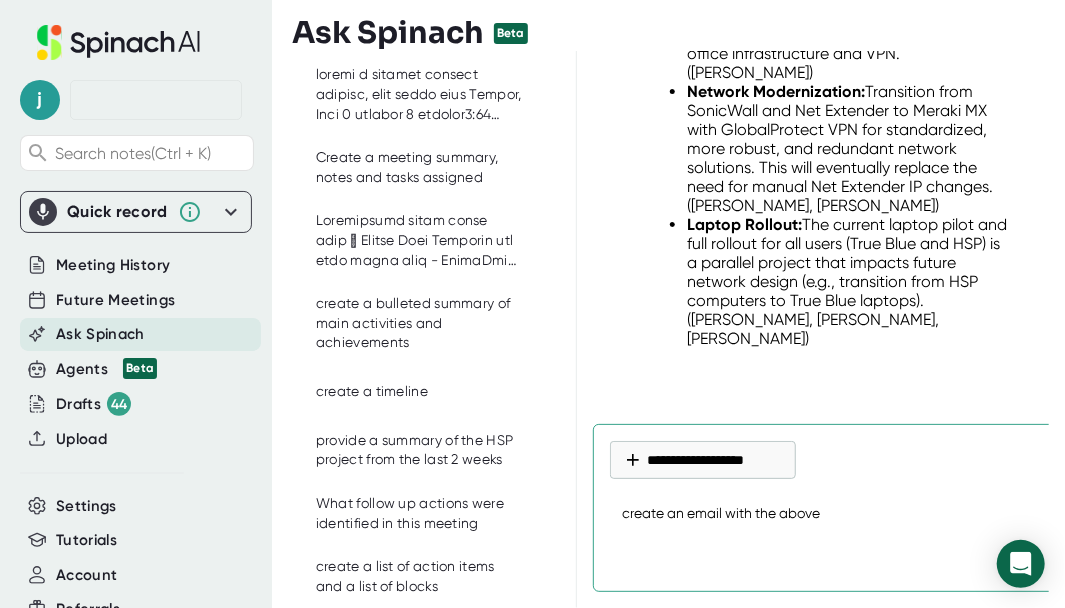 type on "create an email with the above" 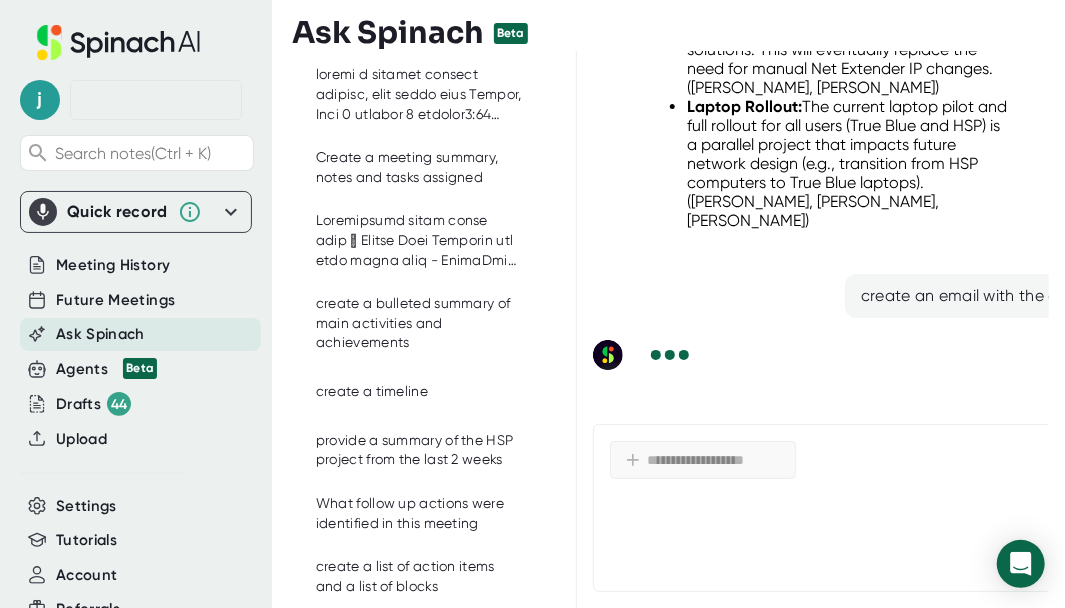 scroll, scrollTop: 6000, scrollLeft: 0, axis: vertical 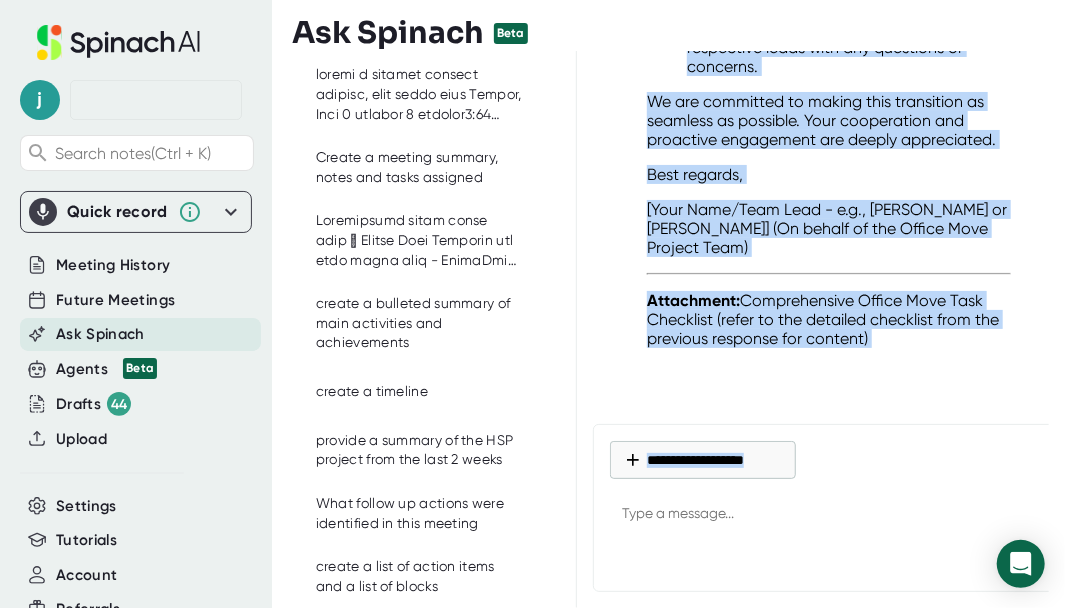 drag, startPoint x: 650, startPoint y: 146, endPoint x: 991, endPoint y: 398, distance: 424.01062 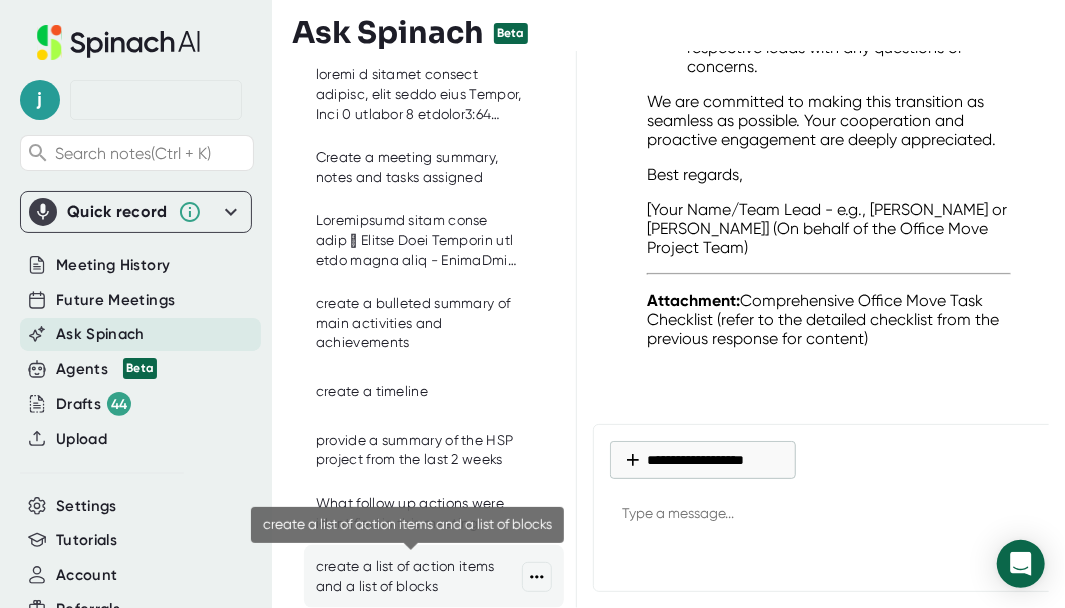 click on "create a list of action items and a list of blocks" at bounding box center (419, 576) 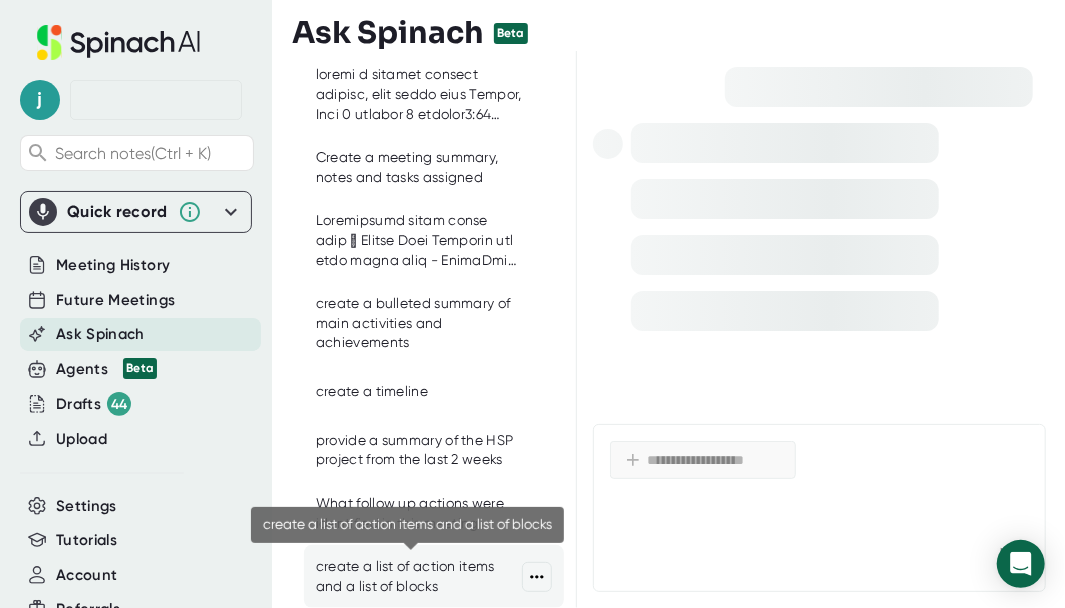 scroll, scrollTop: 0, scrollLeft: 0, axis: both 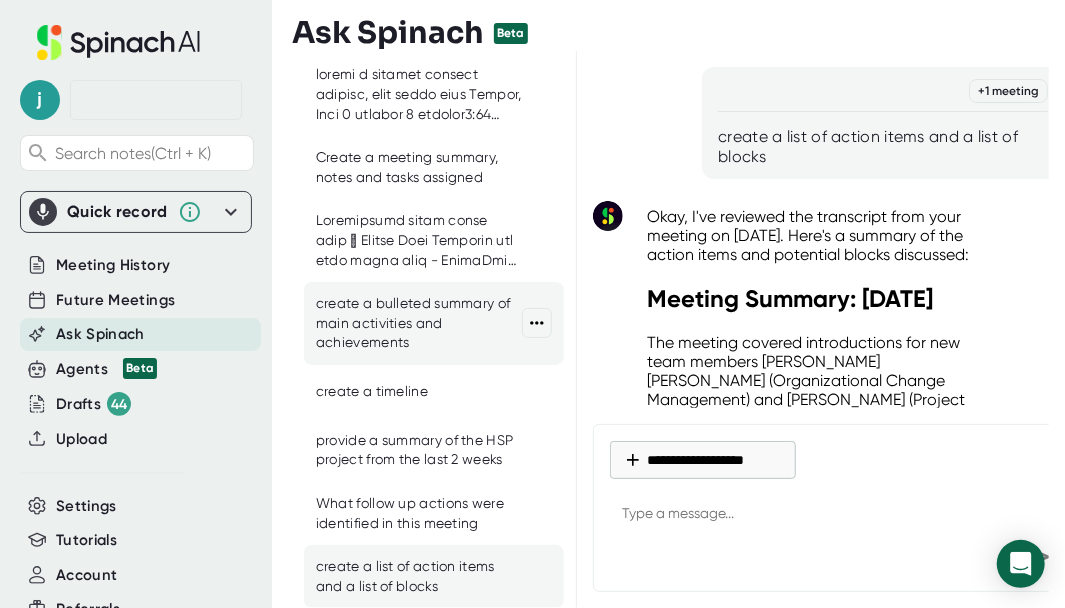 click on "create a bulleted summary of main activities and achievements" at bounding box center [419, 323] 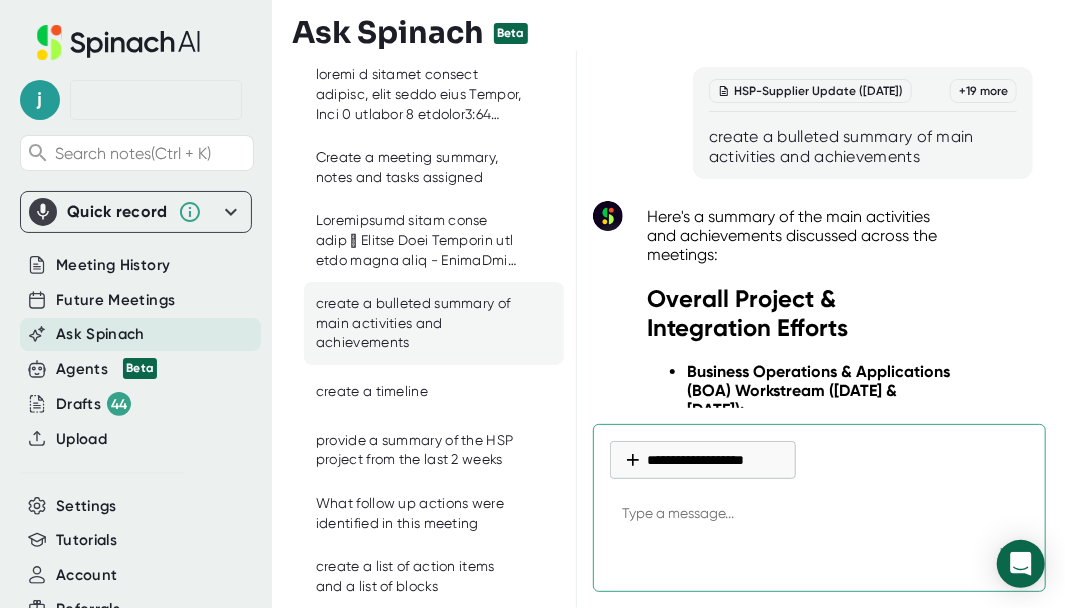 scroll, scrollTop: 0, scrollLeft: 0, axis: both 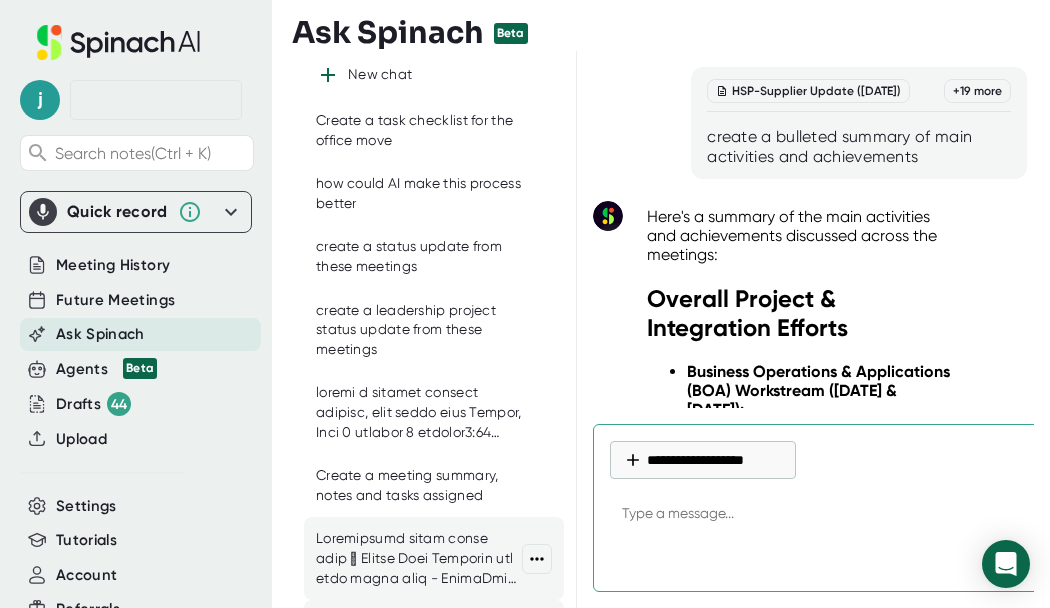 click at bounding box center (419, 558) 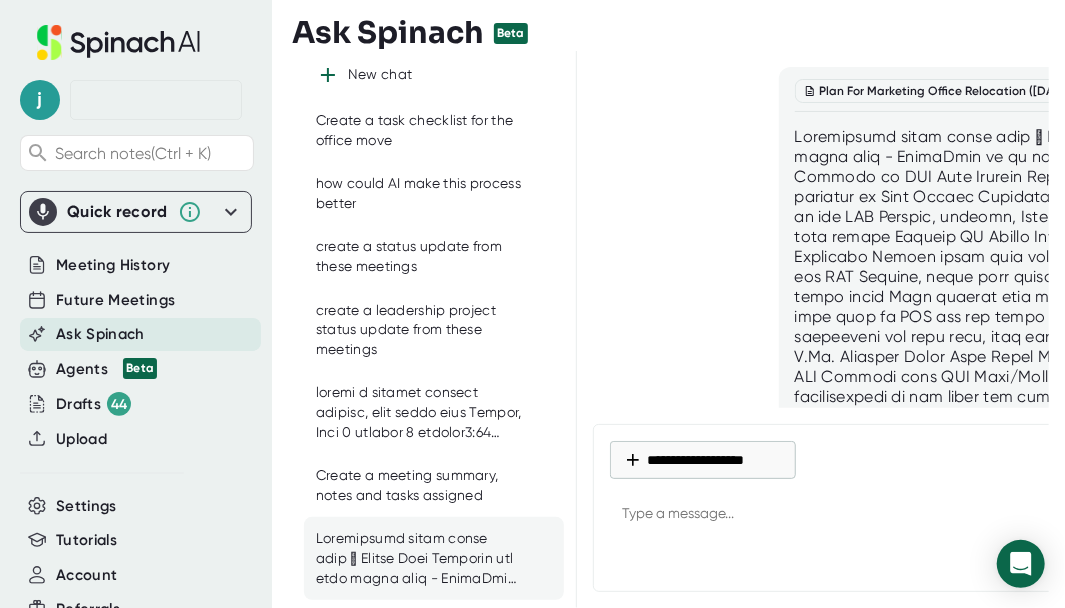 click 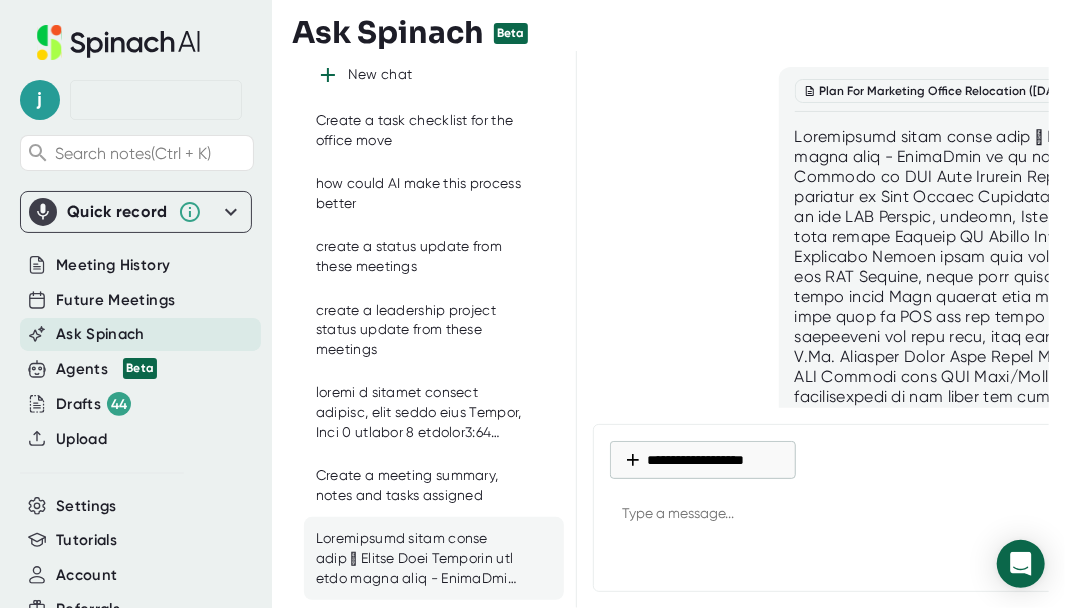 scroll, scrollTop: 0, scrollLeft: 32, axis: horizontal 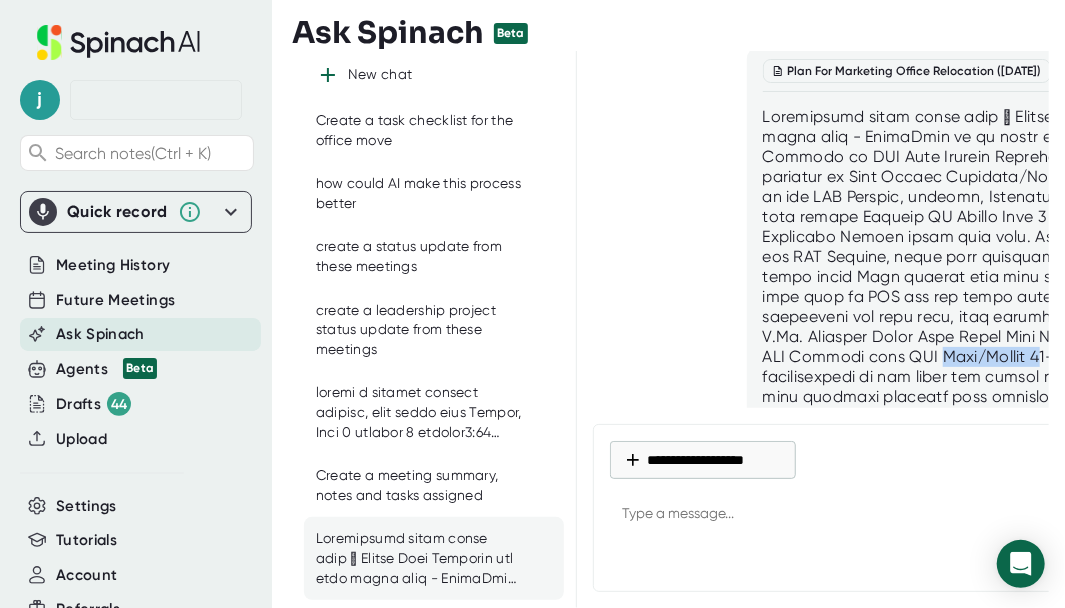 drag, startPoint x: 748, startPoint y: 392, endPoint x: 877, endPoint y: 378, distance: 129.75746 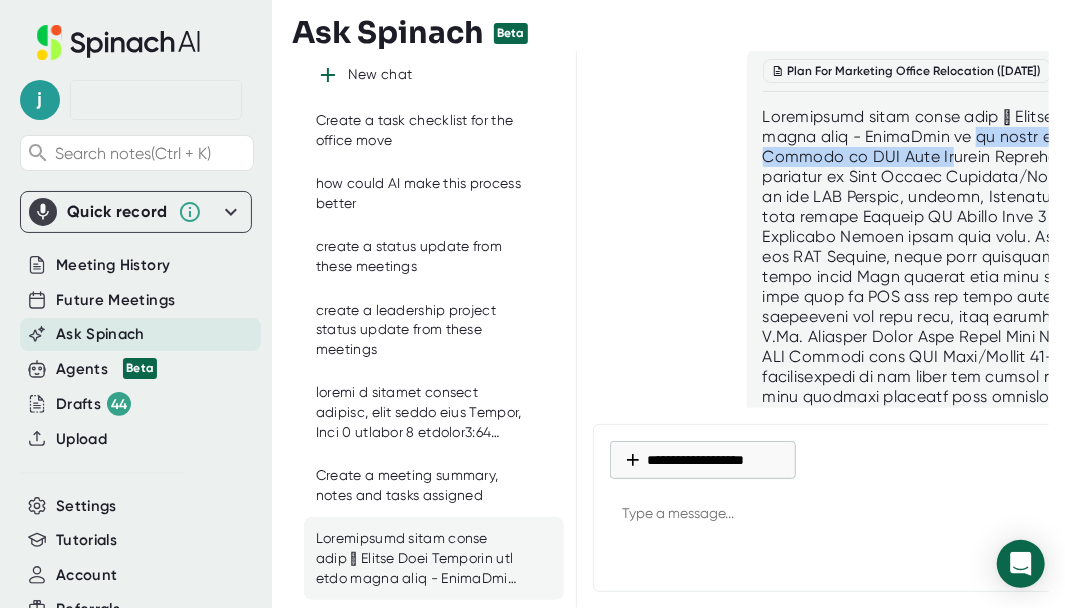 drag, startPoint x: 877, startPoint y: 378, endPoint x: 947, endPoint y: 146, distance: 242.33035 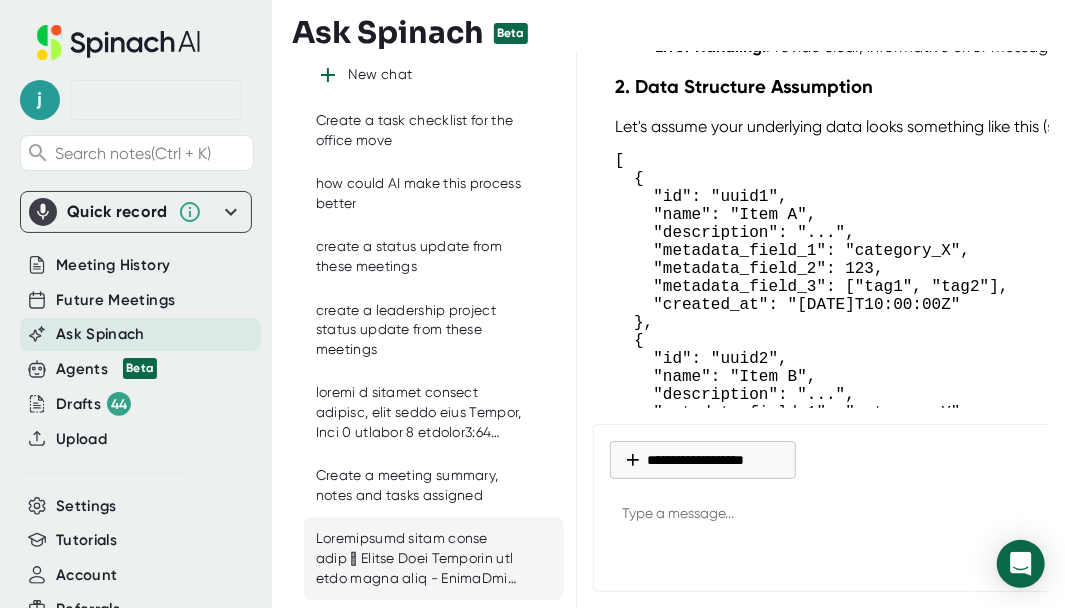 scroll, scrollTop: 2340, scrollLeft: 32, axis: both 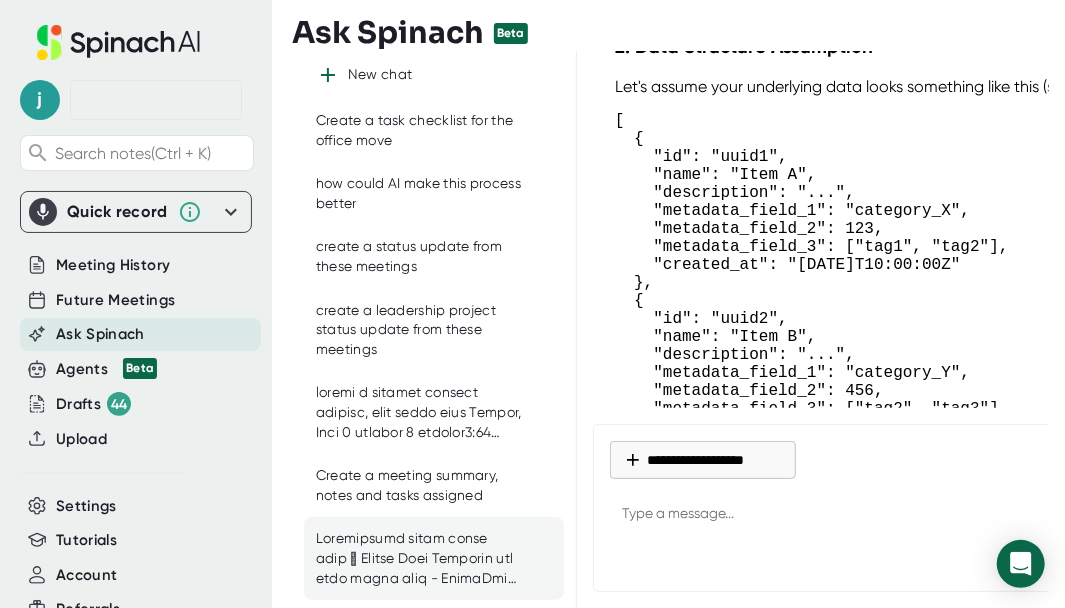 type on "x" 